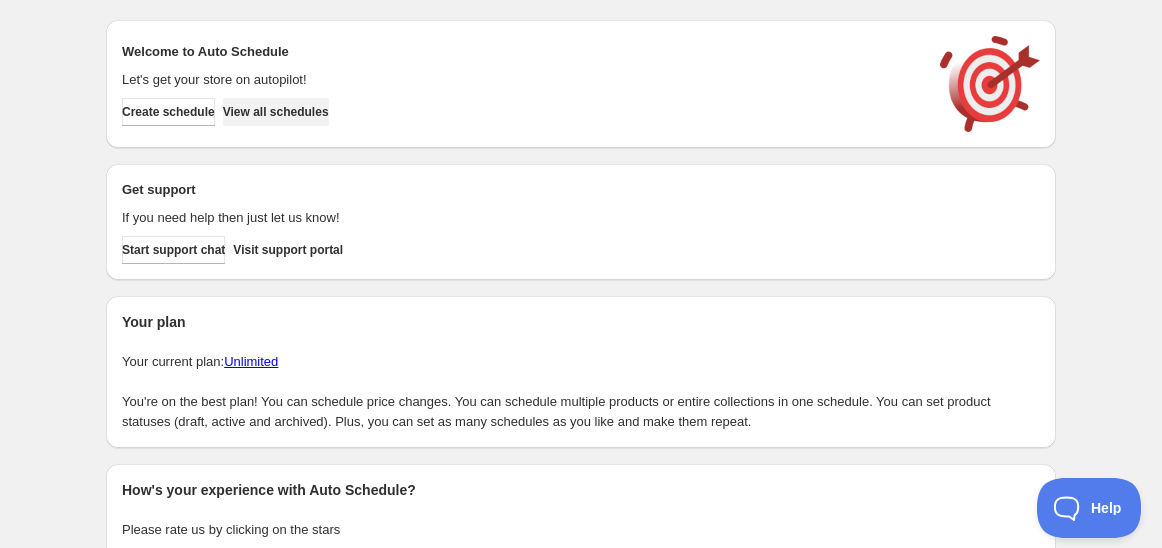 scroll, scrollTop: 0, scrollLeft: 0, axis: both 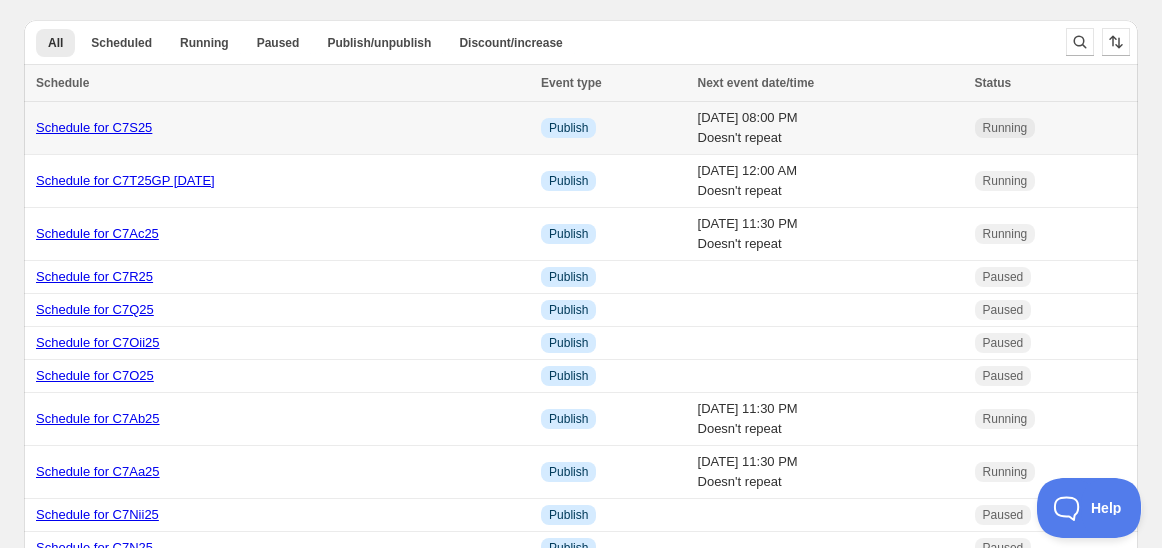 click on "Schedule for C7S25" at bounding box center (94, 127) 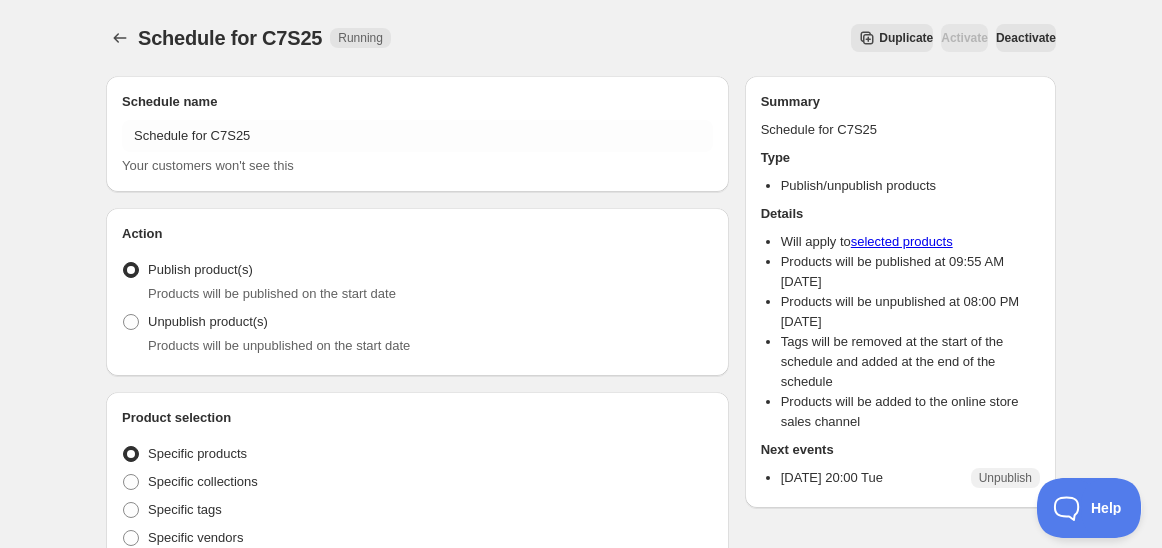 click on "Duplicate" at bounding box center (892, 38) 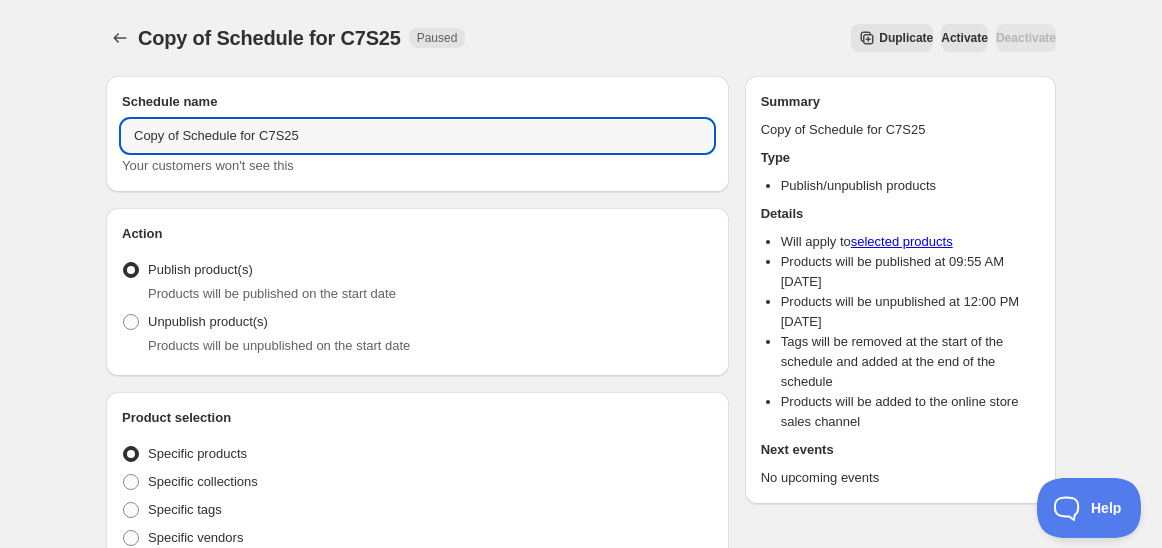 drag, startPoint x: 182, startPoint y: 129, endPoint x: -86, endPoint y: 140, distance: 268.22565 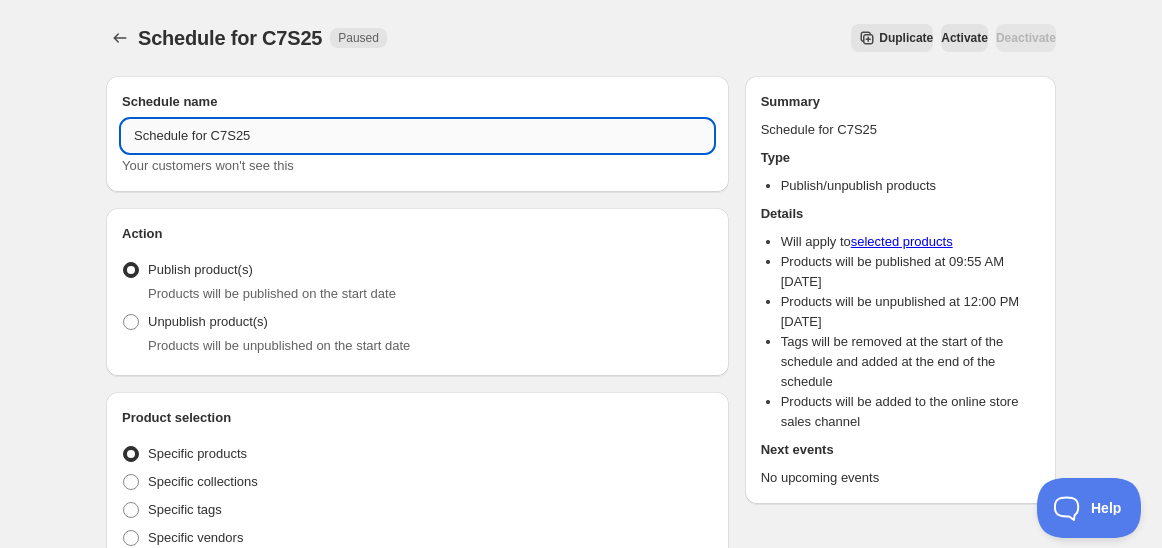 click on "Schedule for C7S25" at bounding box center [417, 136] 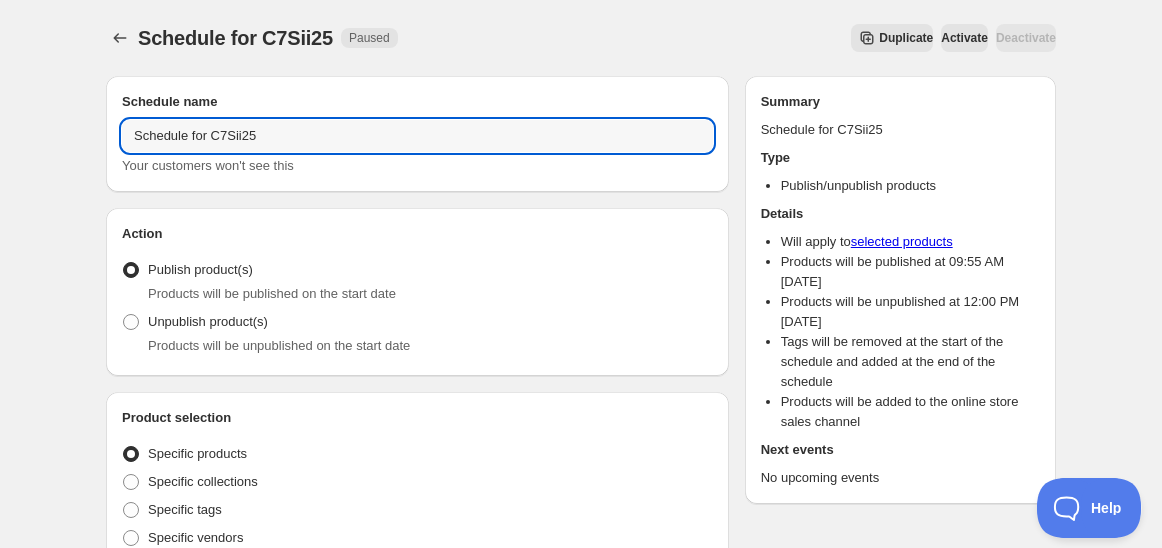 type on "Schedule for C7Sii25" 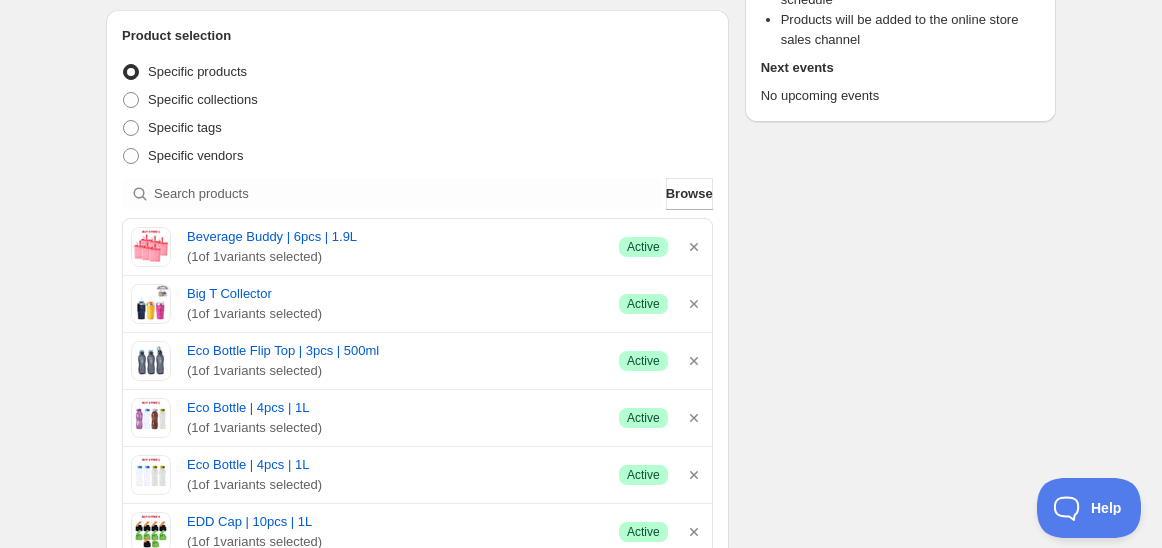 scroll, scrollTop: 333, scrollLeft: 0, axis: vertical 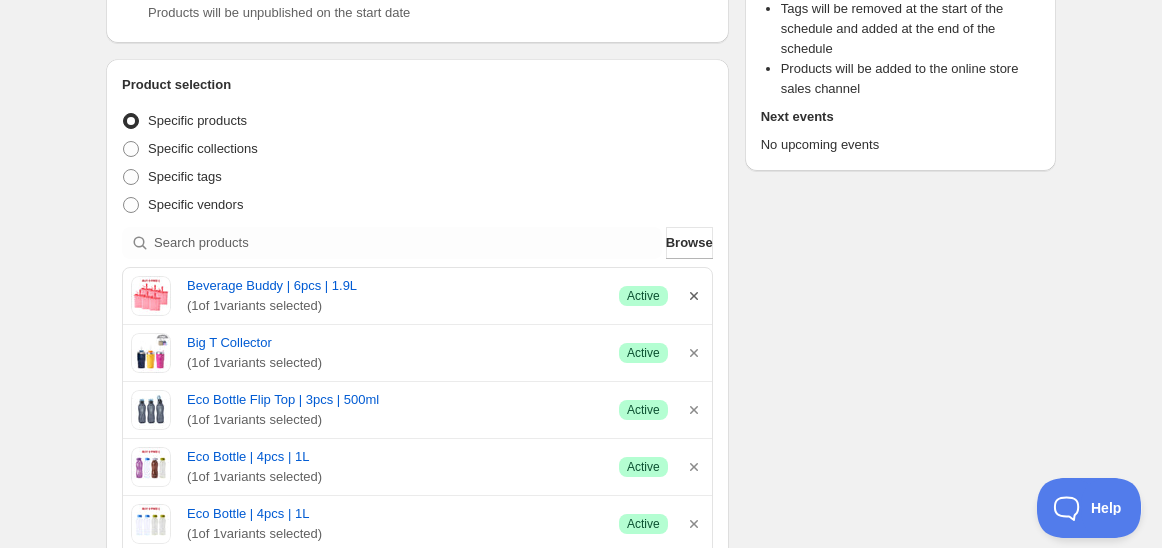 click 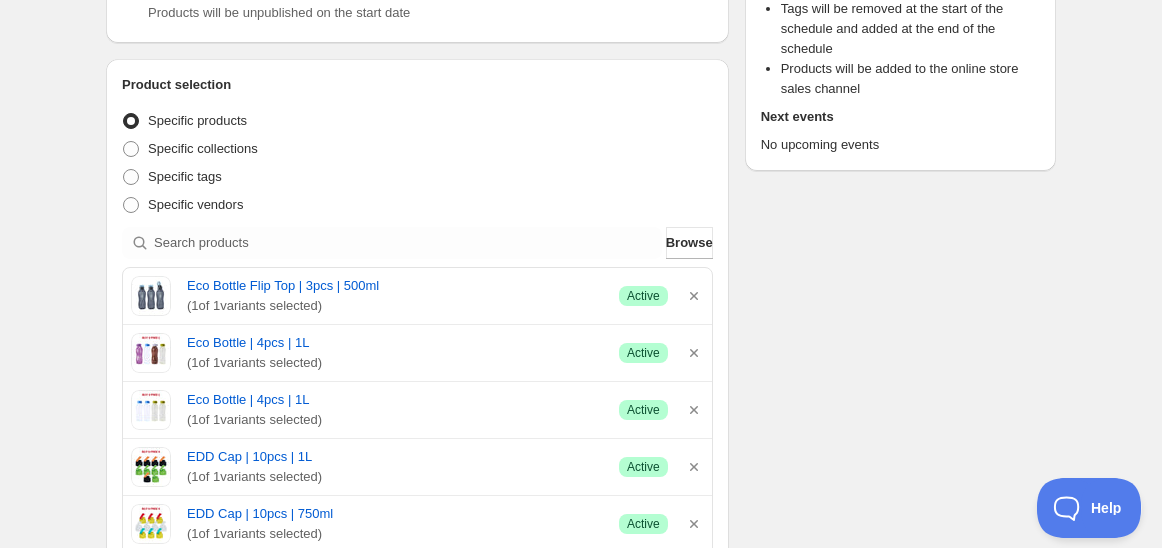 click 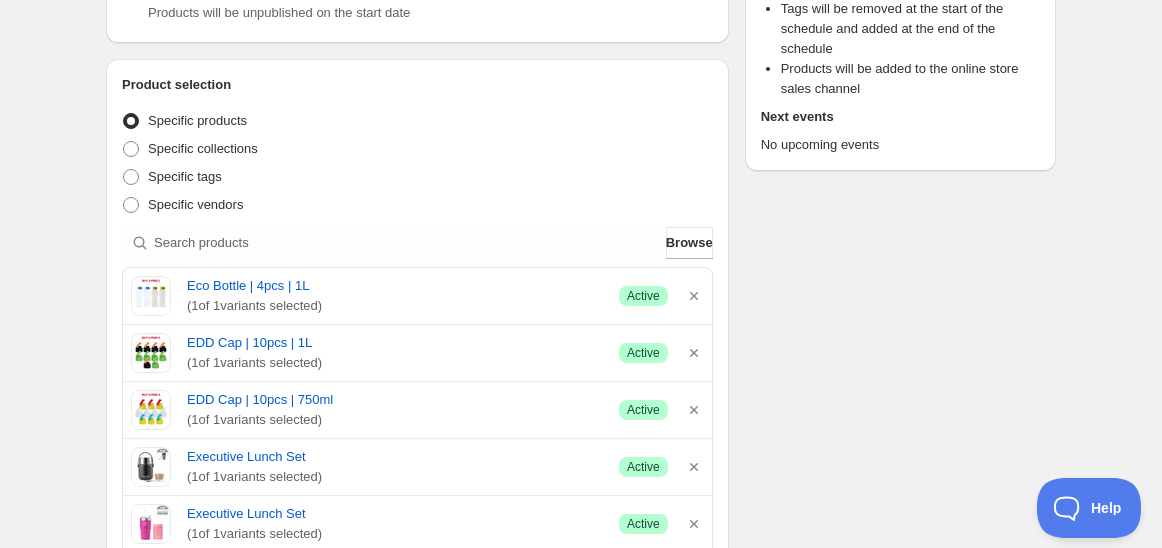 click 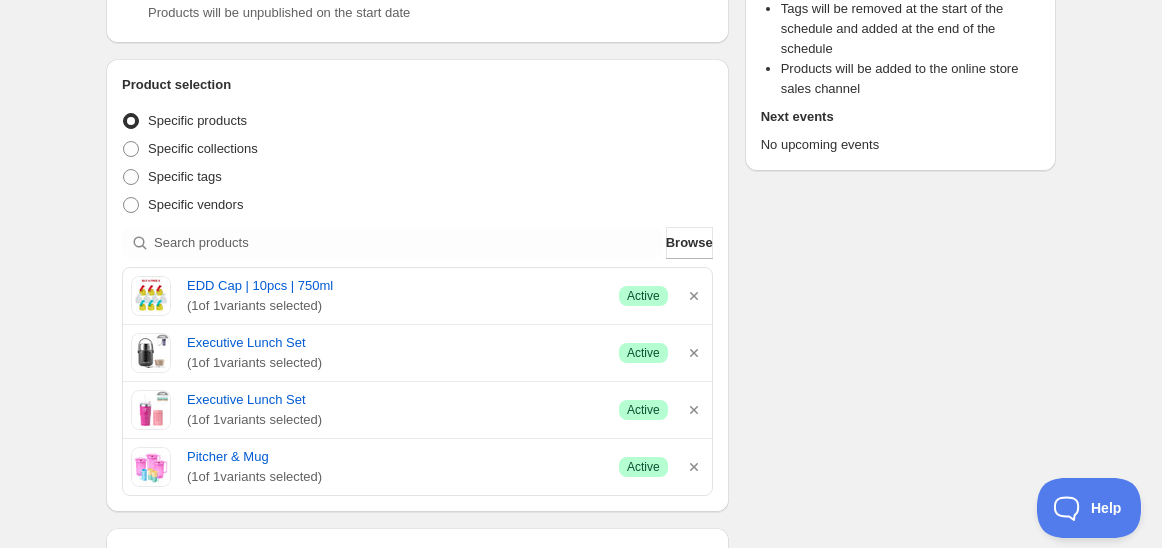 click 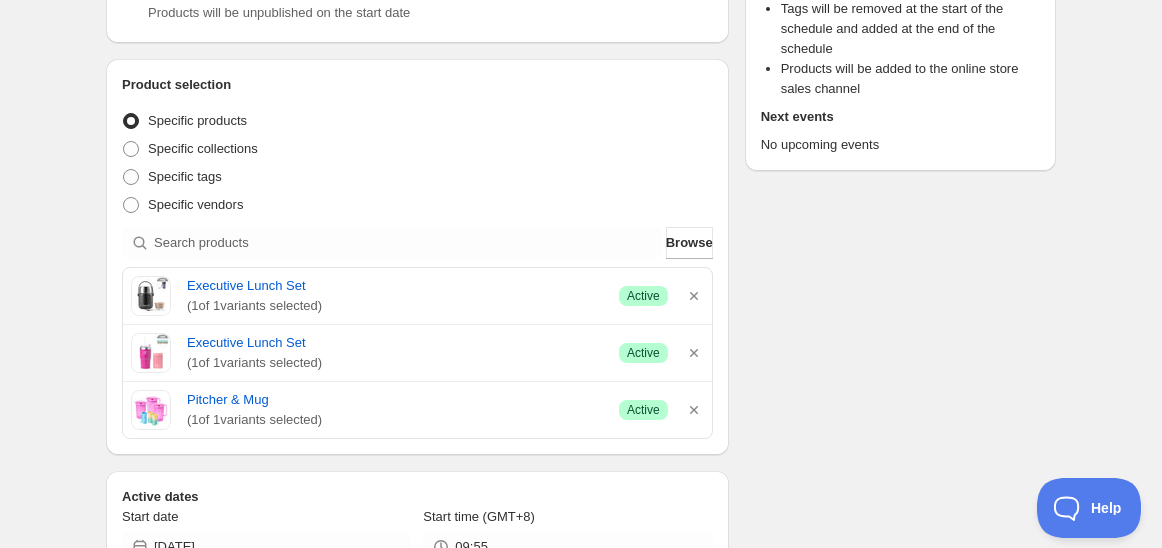 click 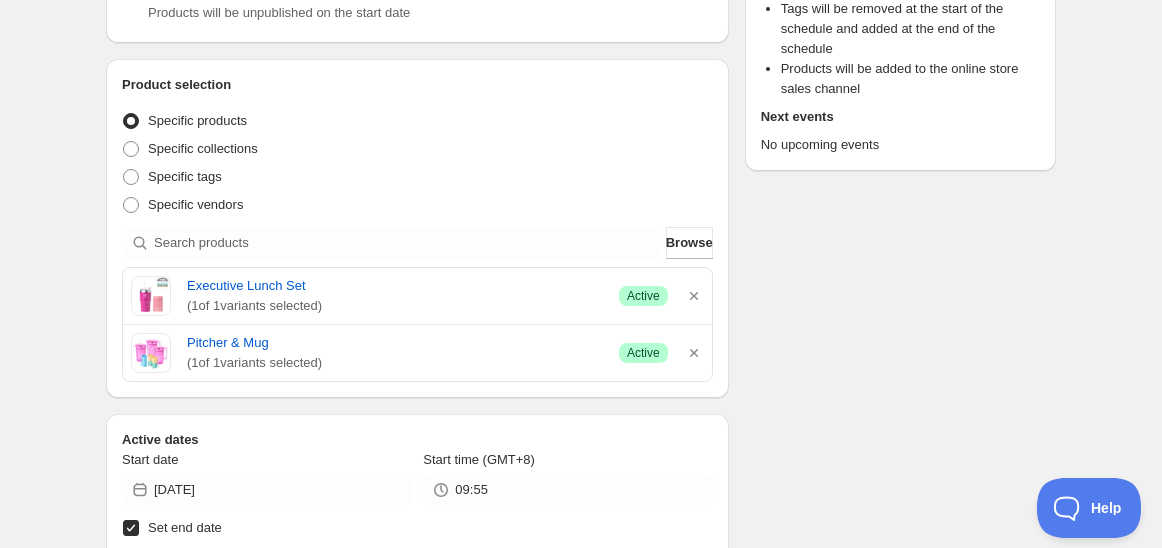 click 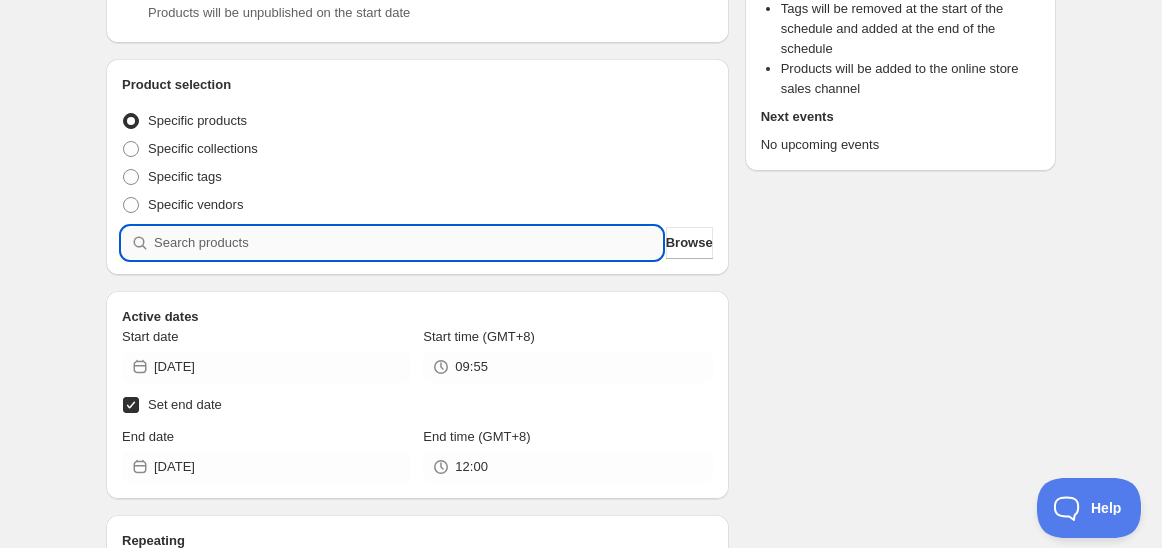 click at bounding box center [408, 243] 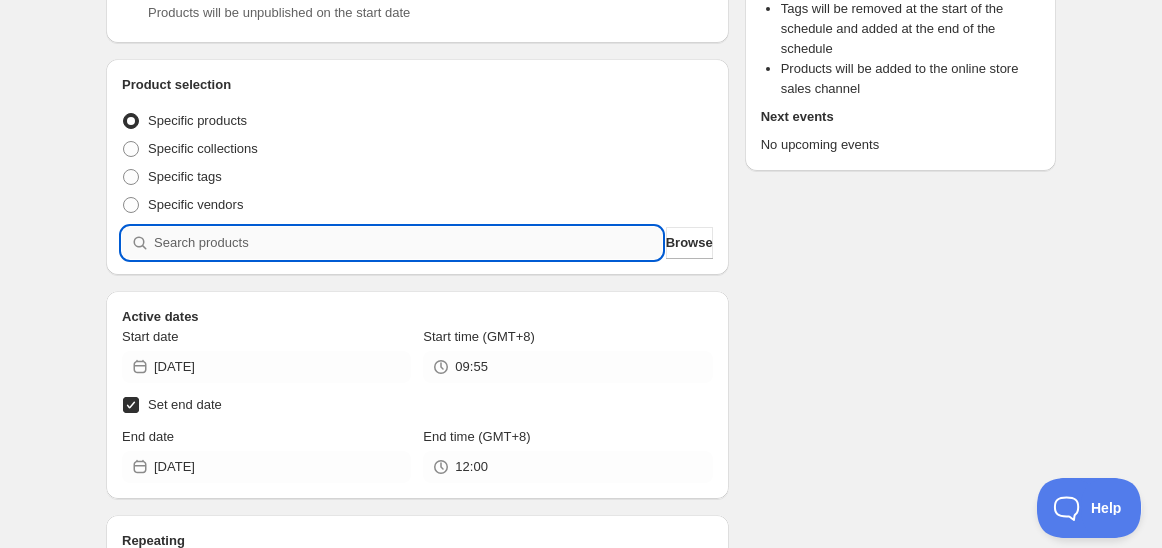 type on "C" 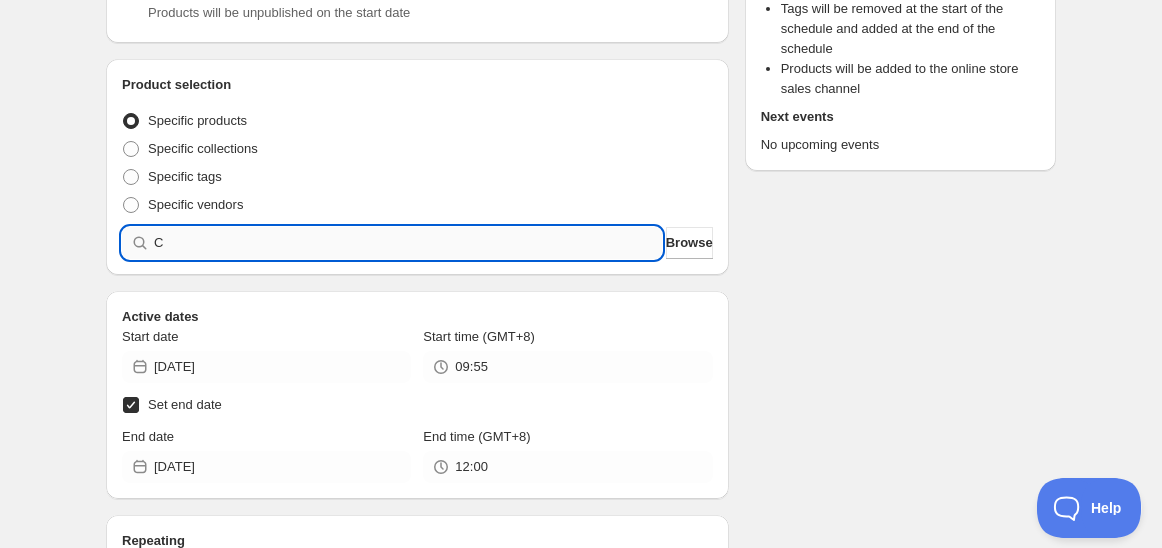 type 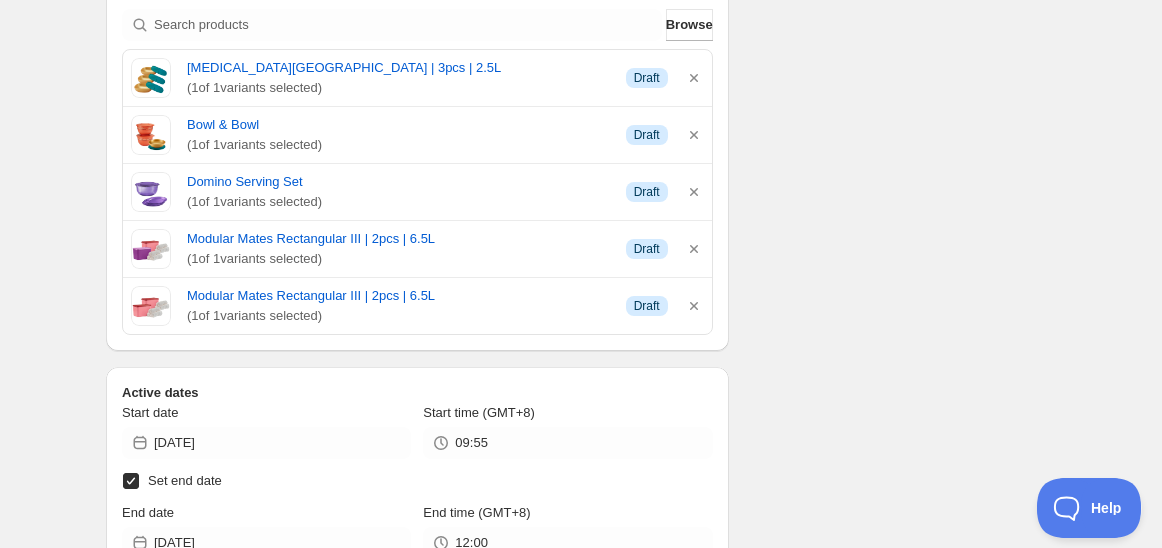 scroll, scrollTop: 666, scrollLeft: 0, axis: vertical 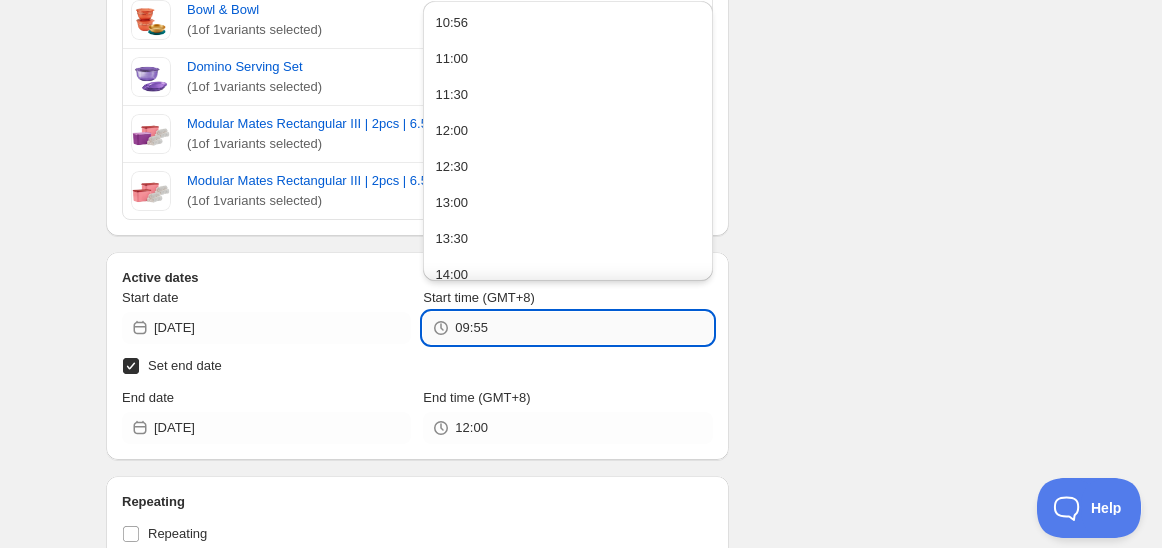 click on "09:55" at bounding box center [583, 328] 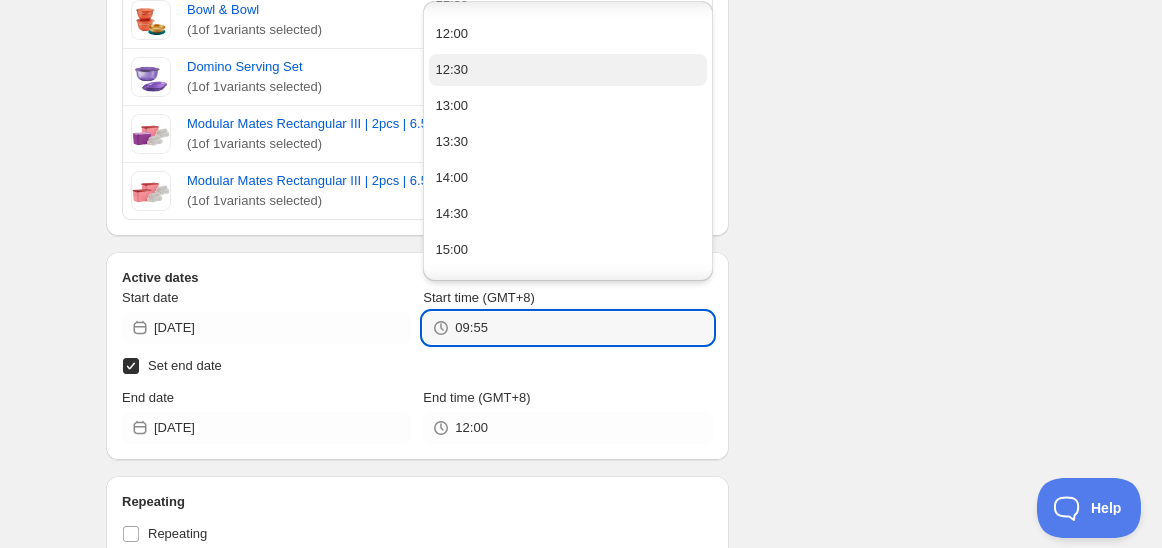 scroll, scrollTop: 222, scrollLeft: 0, axis: vertical 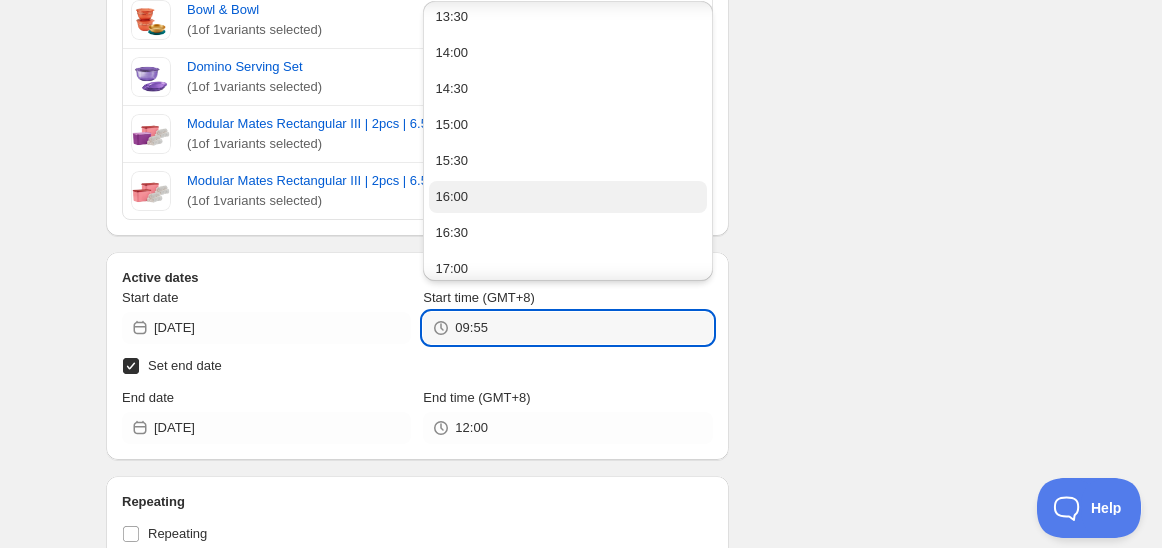 click on "16:00" at bounding box center (567, 197) 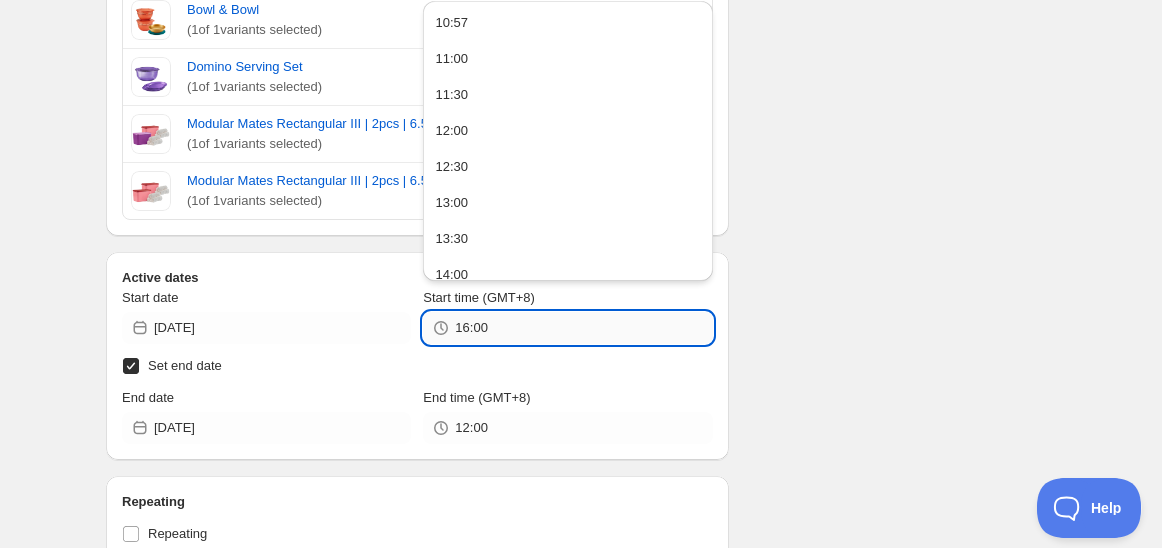 click on "16:00" at bounding box center (583, 328) 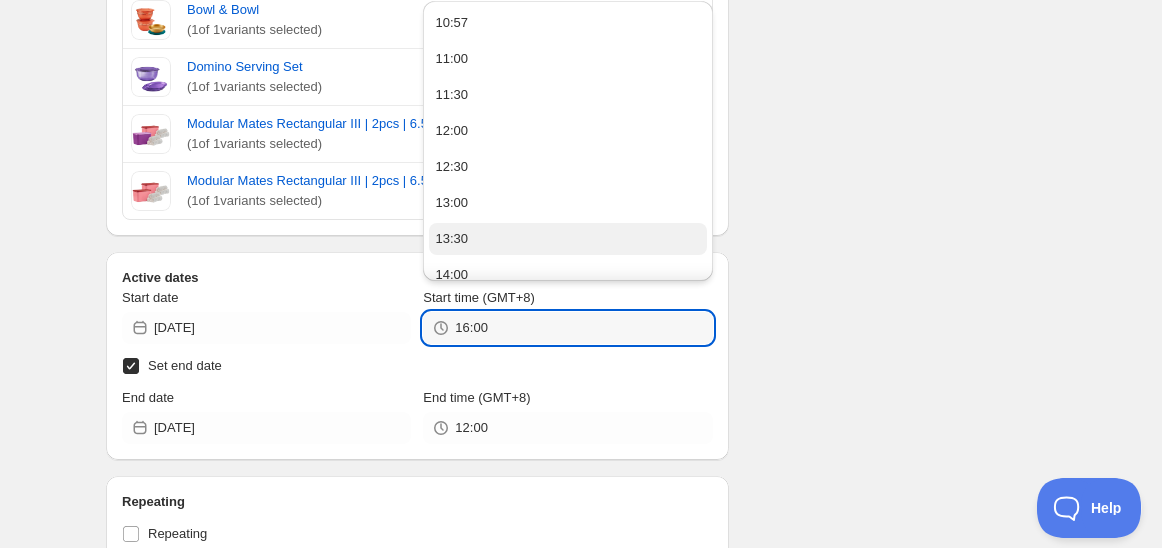 click on "13:30" at bounding box center [567, 239] 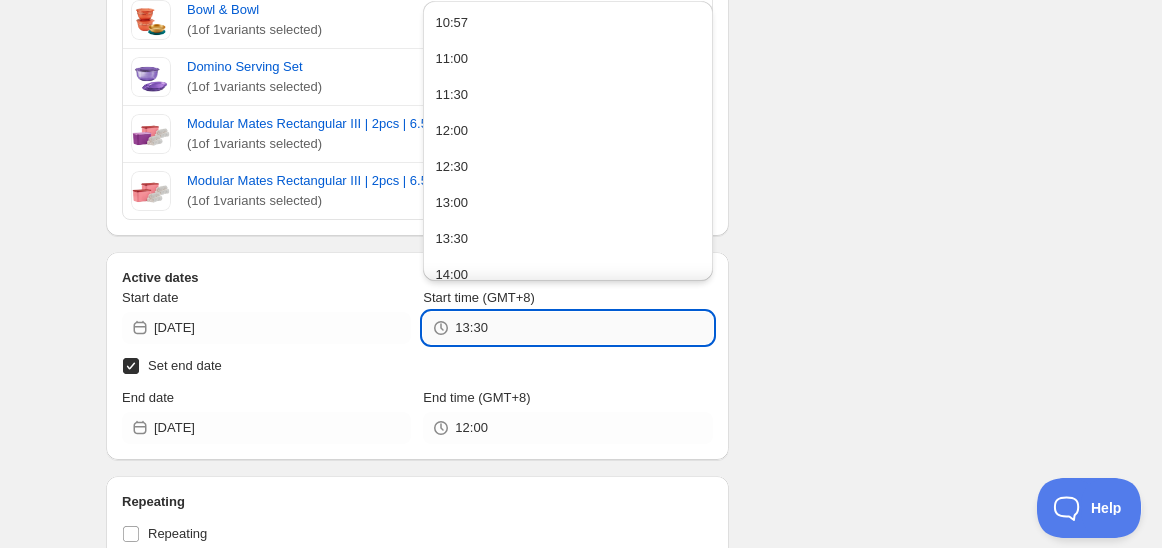 drag, startPoint x: 473, startPoint y: 328, endPoint x: 490, endPoint y: 328, distance: 17 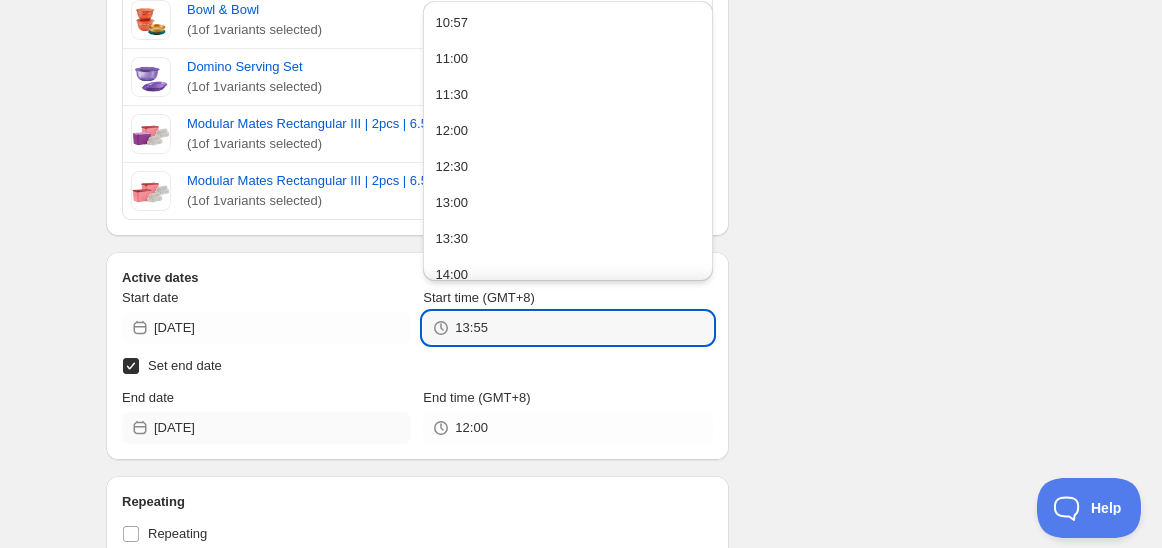 type on "13:55" 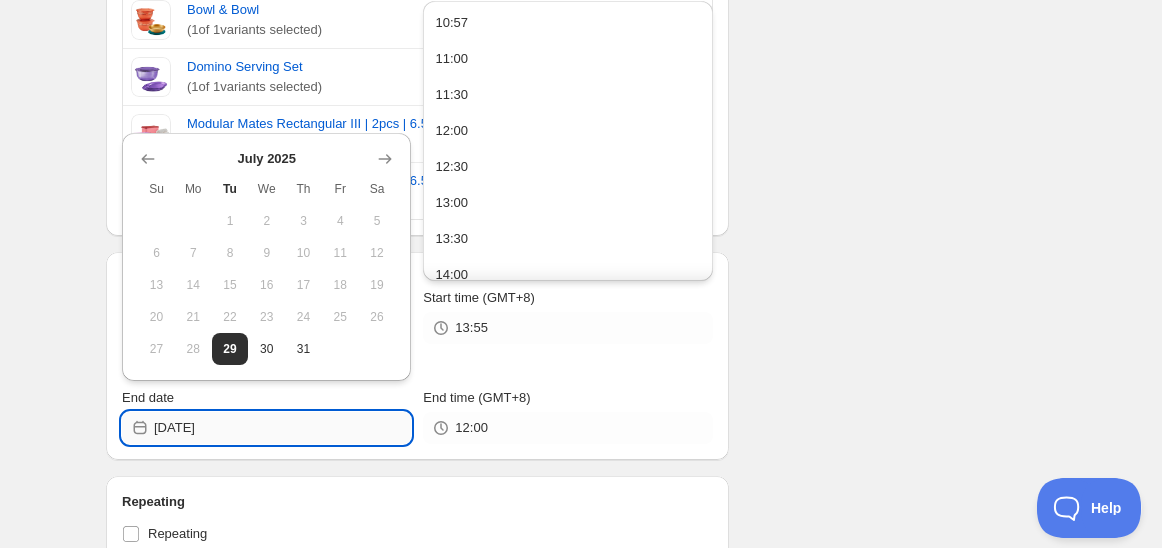 click on "[DATE]" at bounding box center [282, 428] 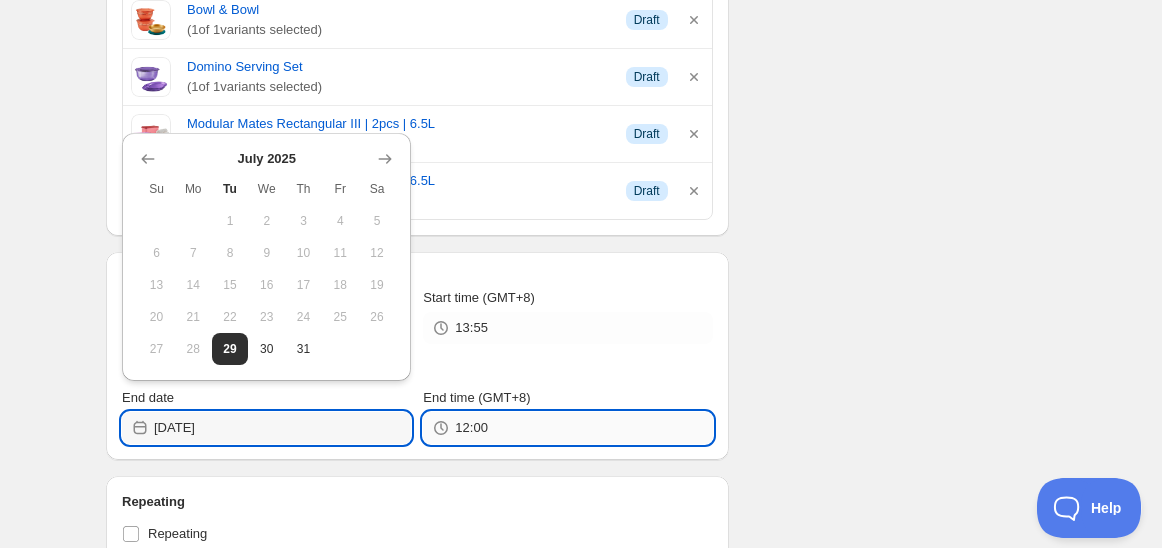 click on "12:00" at bounding box center (583, 428) 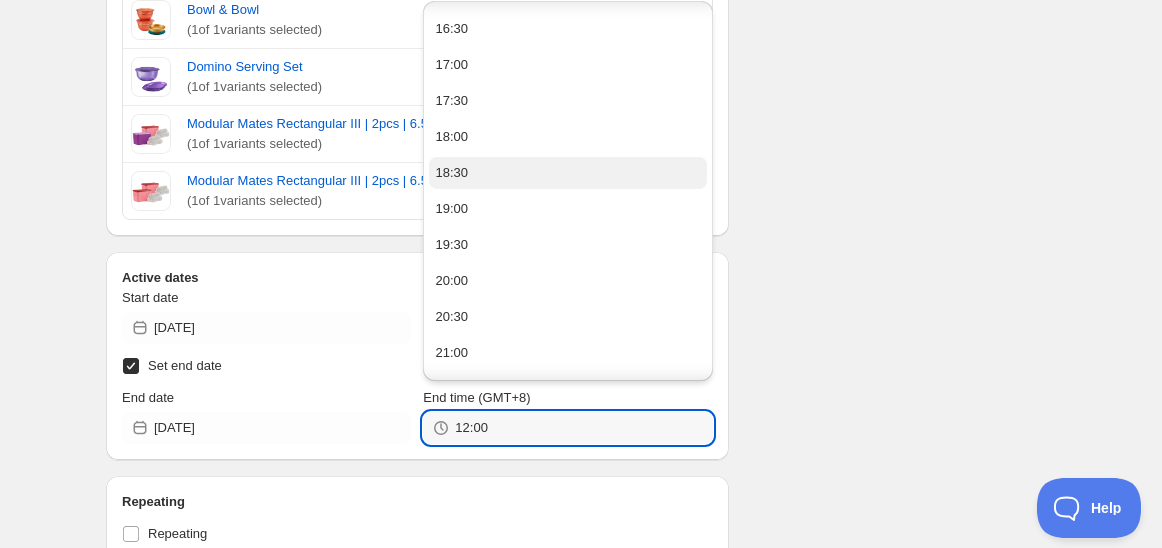 scroll, scrollTop: 222, scrollLeft: 0, axis: vertical 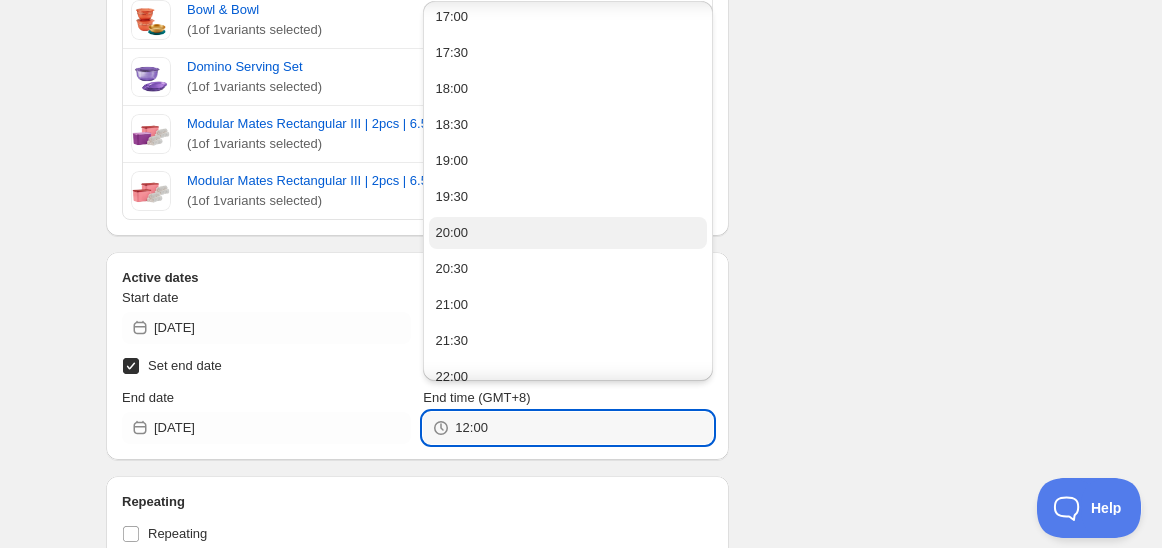 click on "20:00" at bounding box center (567, 233) 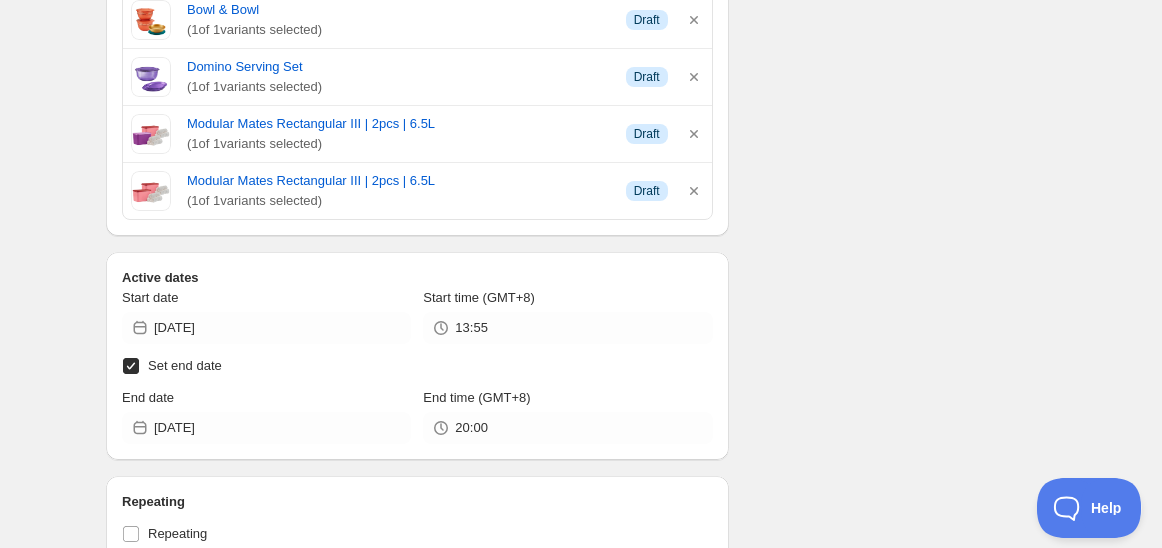 click on "Schedule name Schedule for C7Sii25 Your customers won't see this Action Action Publish product(s) Products will be published on the start date Unpublish product(s) Products will be unpublished on the start date Product selection Entity type Specific products Specific collections Specific tags Specific vendors Browse [MEDICAL_DATA] Square Bowl | 3pcs | 2.5L ( 1  of   1  variants selected) Info Draft Bowl & Bowl ( 1  of   1  variants selected) Info Draft Domino Serving Set ( 1  of   1  variants selected) Info Draft Modular Mates Rectangular III | 2pcs | 6.5L ( 1  of   1  variants selected) Info Draft Modular Mates Rectangular III | 2pcs | 6.5L ( 1  of   1  variants selected) Info Draft Active dates Start date [DATE] Start time (GMT+8) 13:55 Set end date End date [DATE] End time (GMT+8) 20:00 Repeating Repeating Ok Cancel Every 1 Date range Days Weeks Months Years Days Ends Never On specific date After a number of occurances Tags Add/remove tags to products for the duration of the schedule Tag type Tags testing" at bounding box center [573, 389] 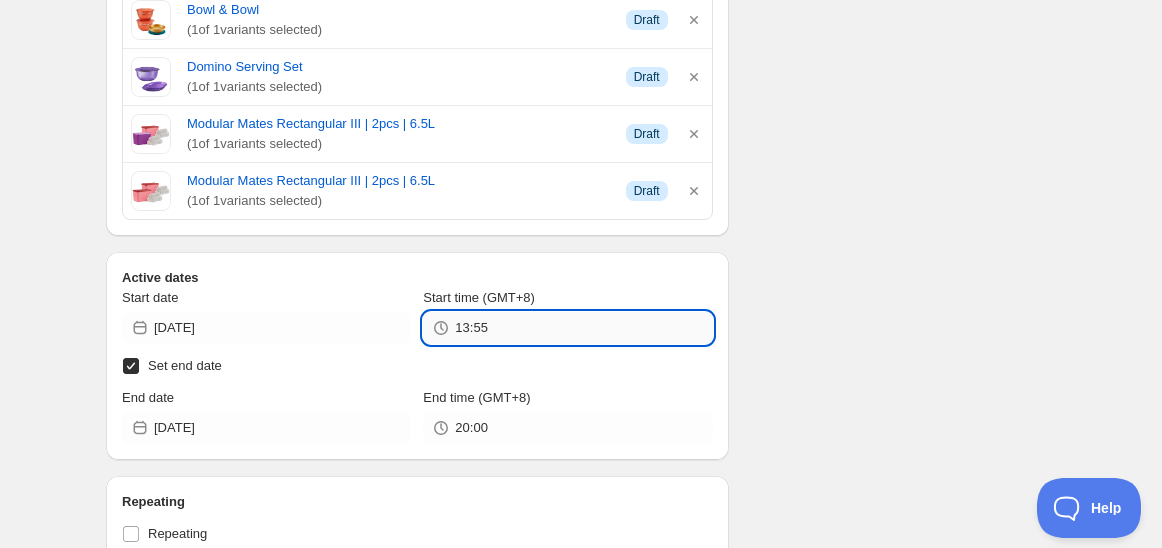 click on "13:55" at bounding box center [583, 328] 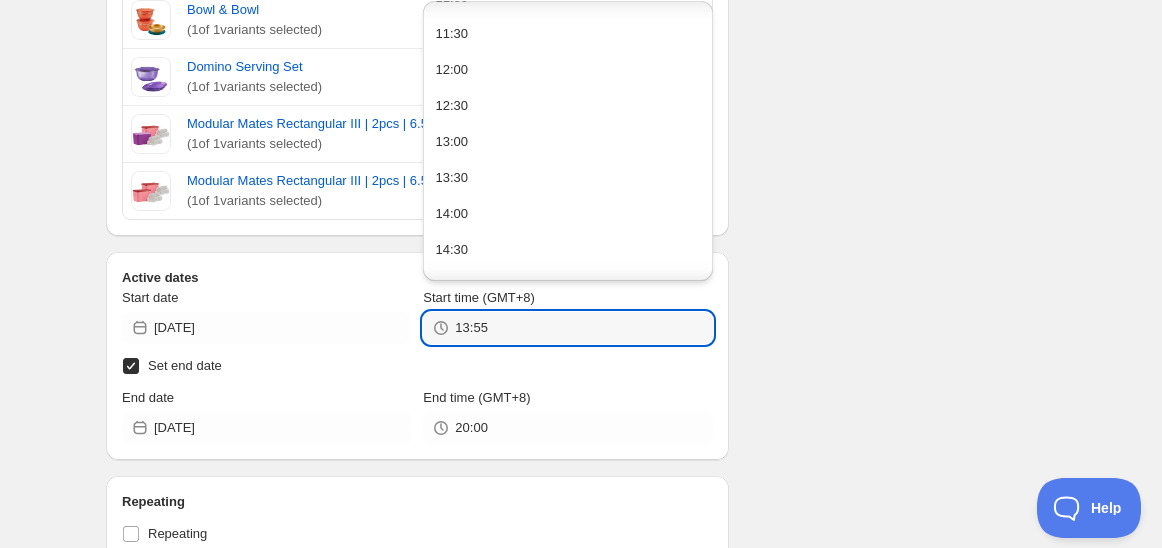 scroll, scrollTop: 111, scrollLeft: 0, axis: vertical 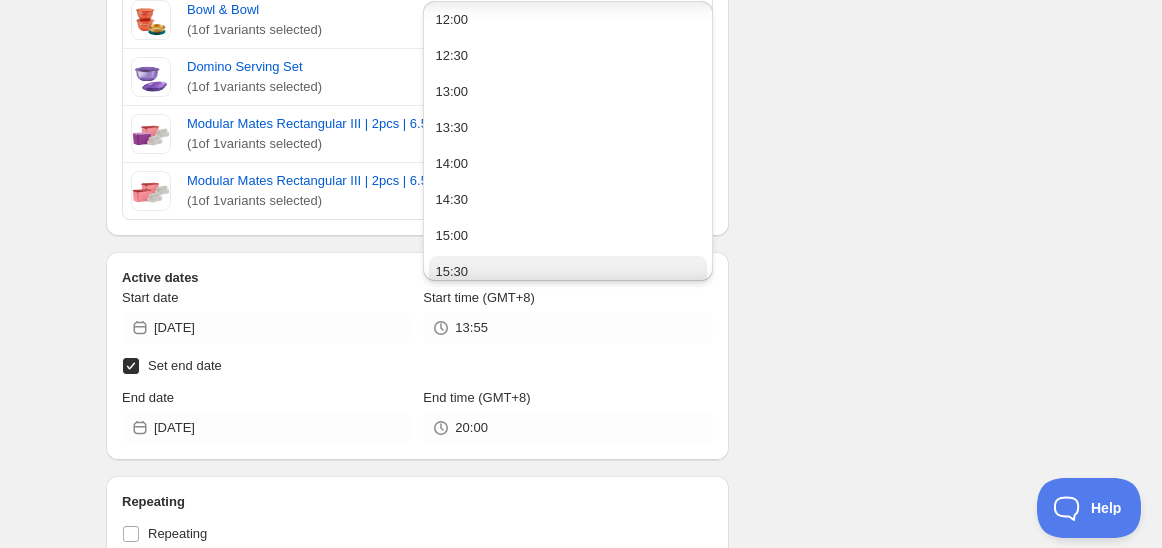 click on "15:30" at bounding box center (451, 272) 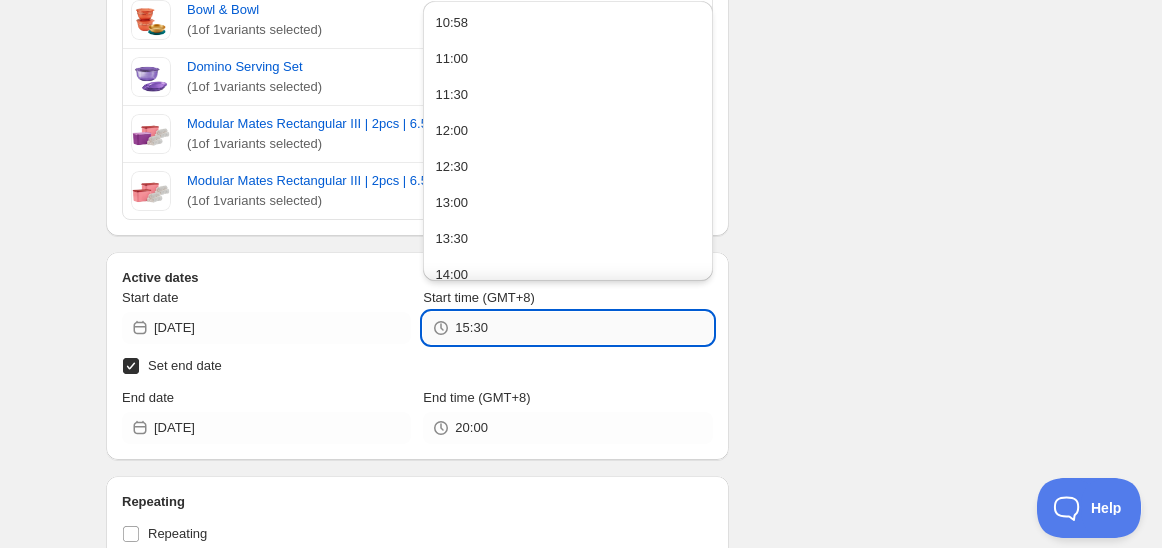 click on "15:30" at bounding box center [583, 328] 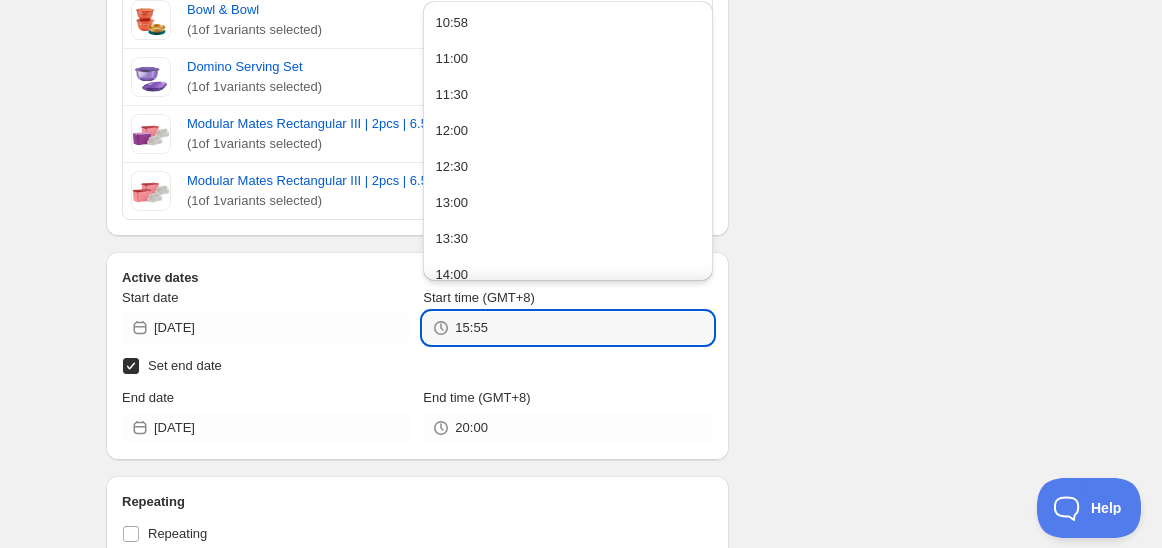 type on "15:55" 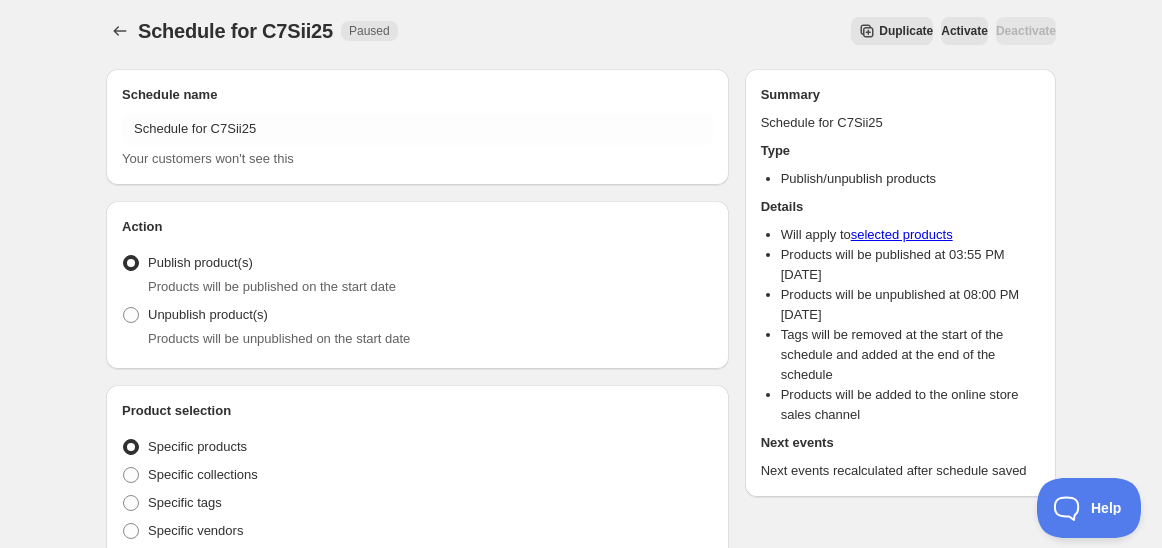 scroll, scrollTop: 0, scrollLeft: 0, axis: both 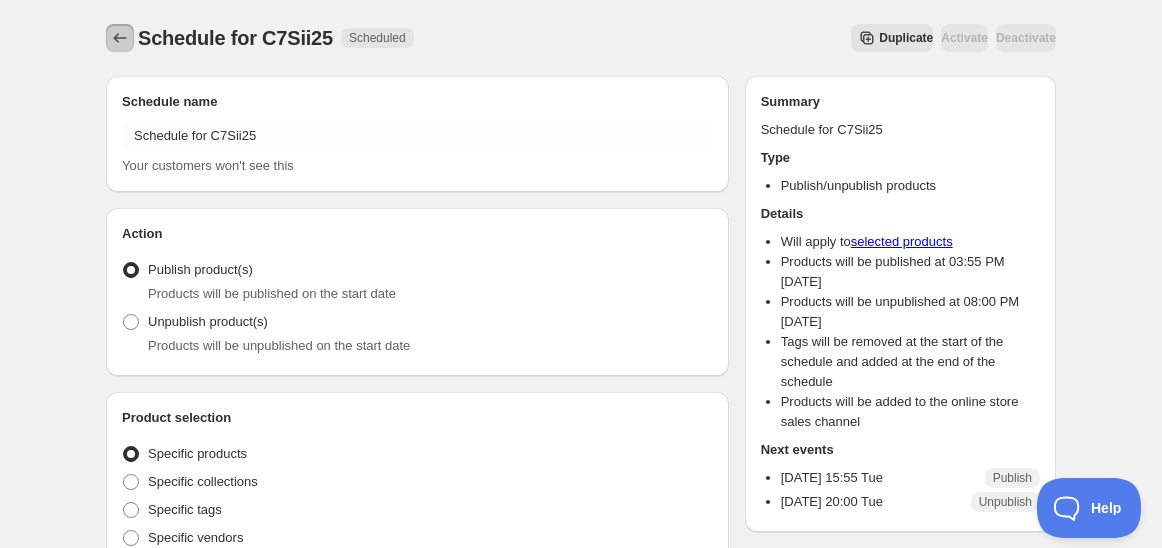 click 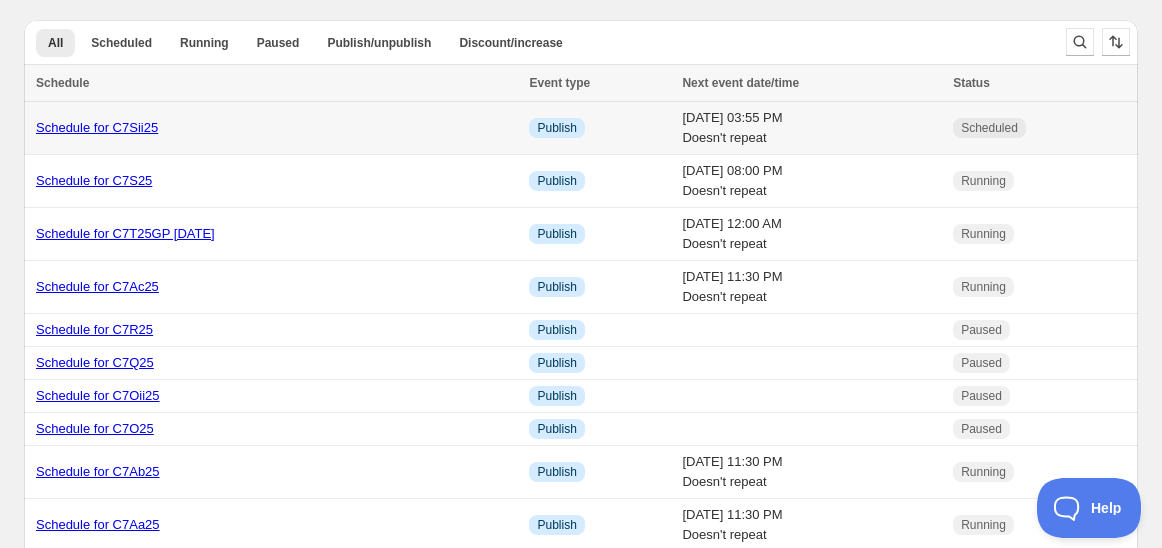 click on "Schedule for C7Sii25" at bounding box center (97, 127) 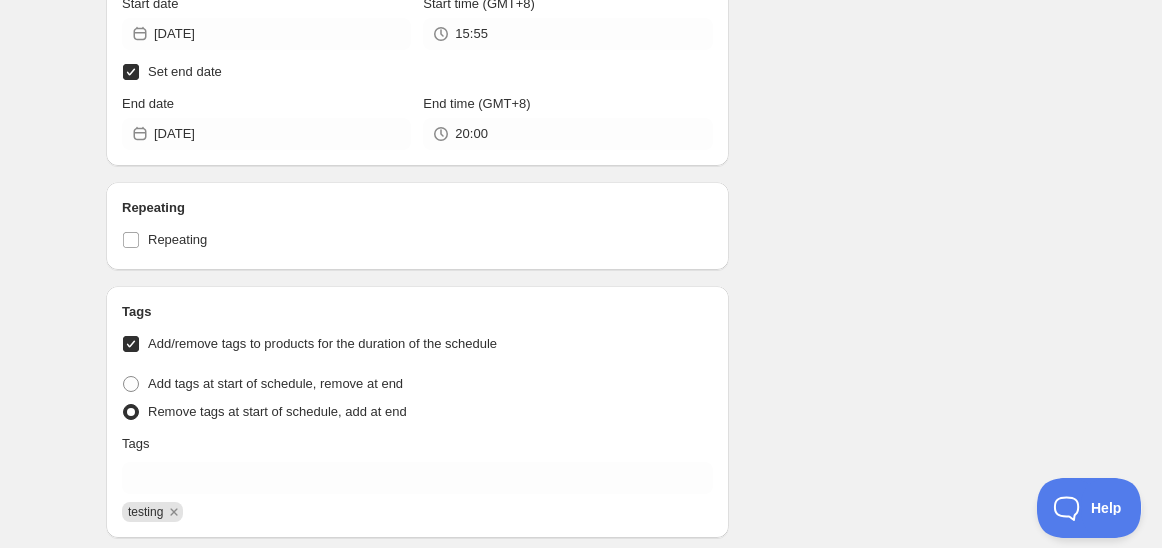 scroll, scrollTop: 959, scrollLeft: 0, axis: vertical 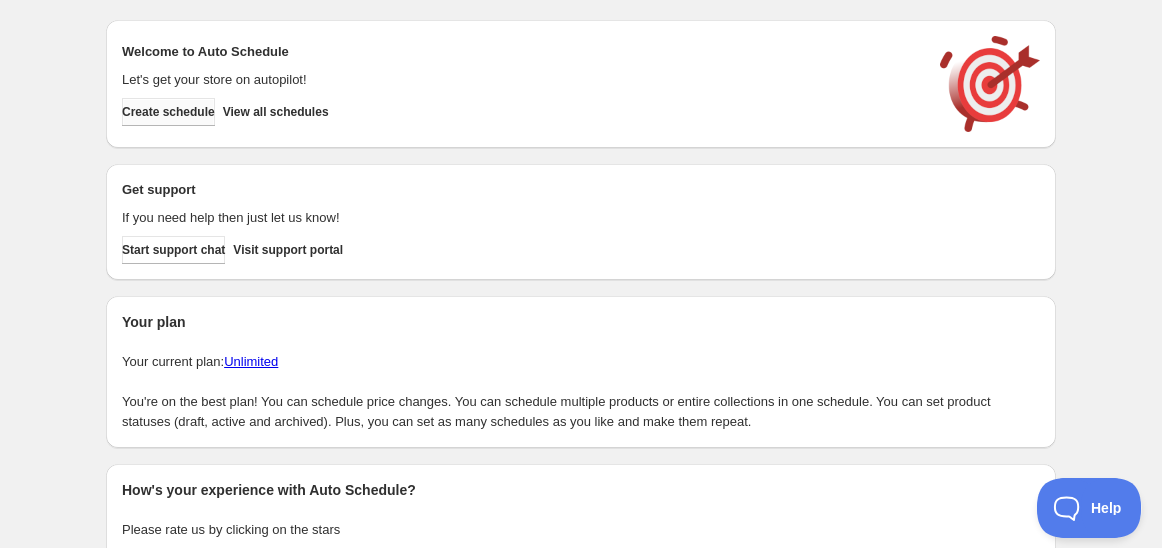 click on "Create schedule" at bounding box center (168, 112) 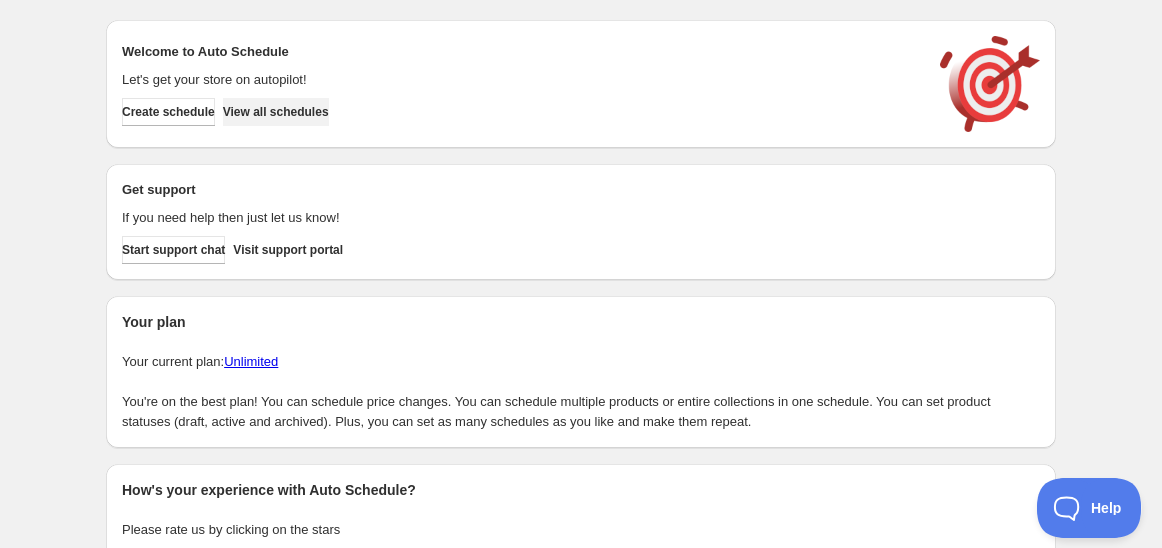 click on "View all schedules" at bounding box center (276, 112) 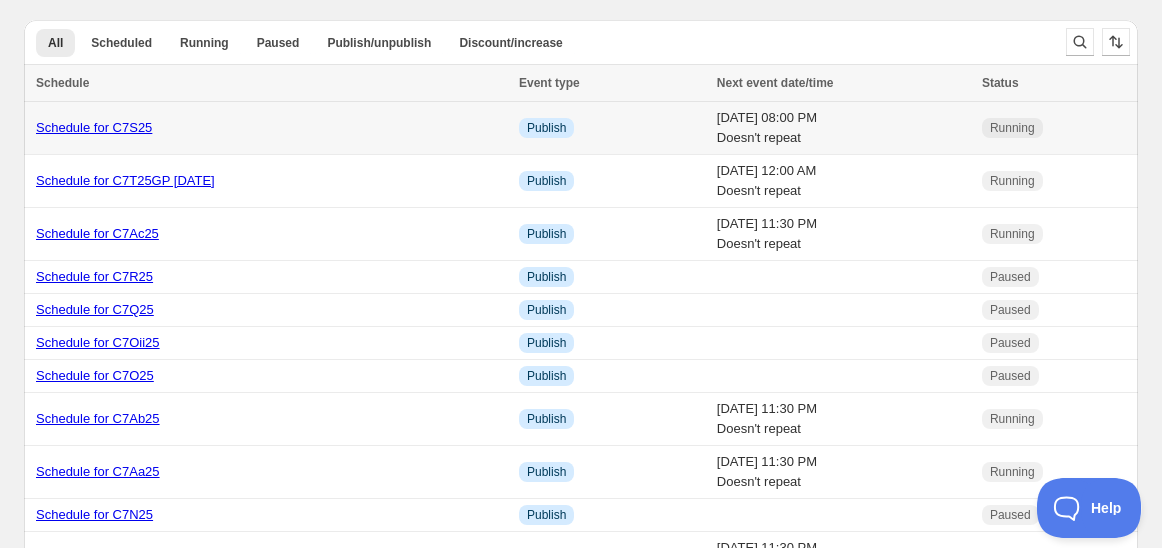 click on "Schedule for C7S25" at bounding box center [94, 127] 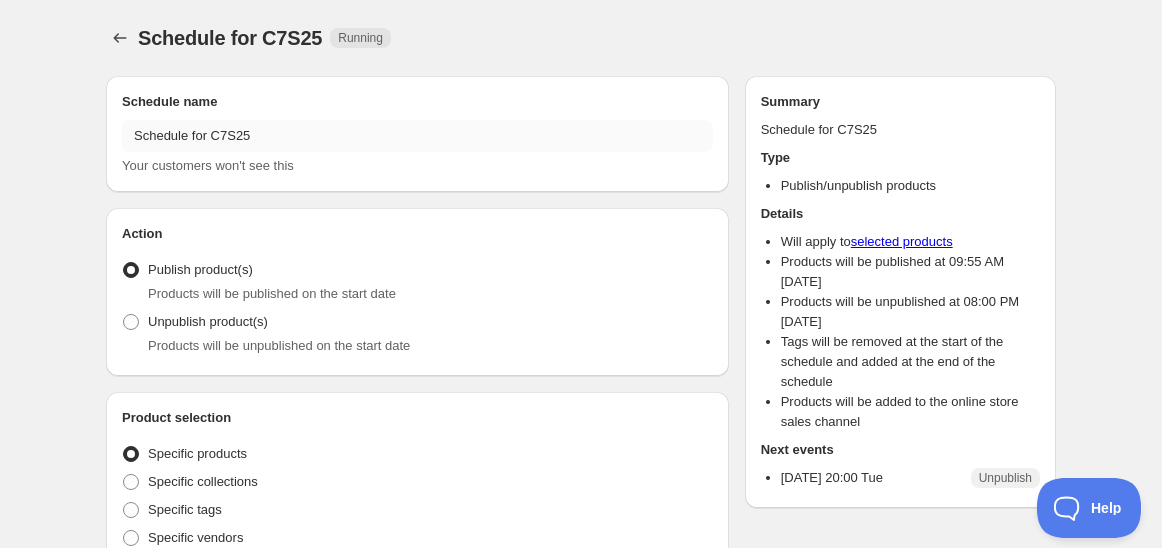 radio on "true" 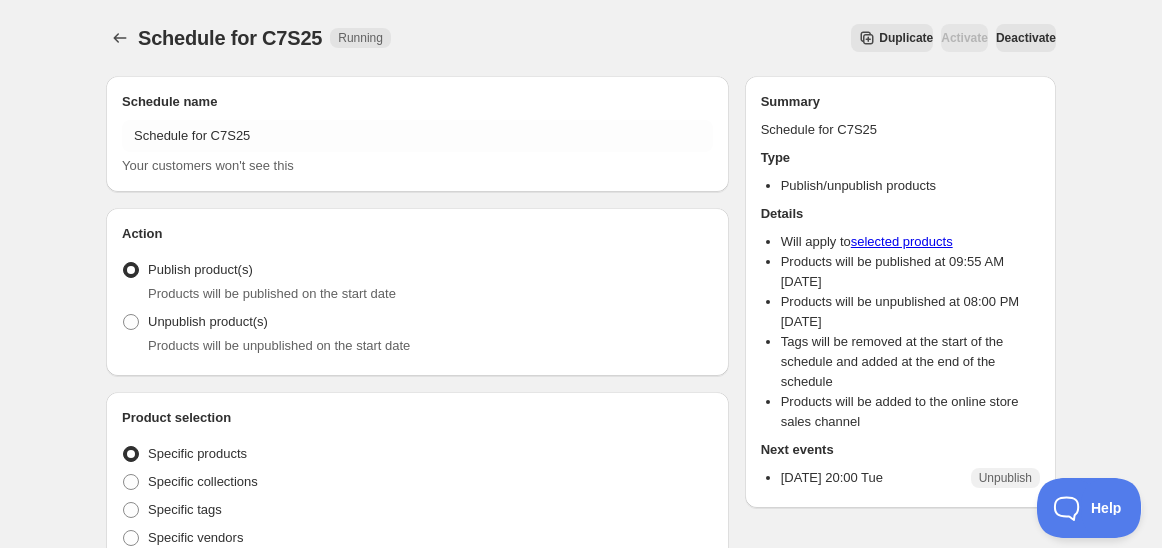 click on "Duplicate" at bounding box center [892, 38] 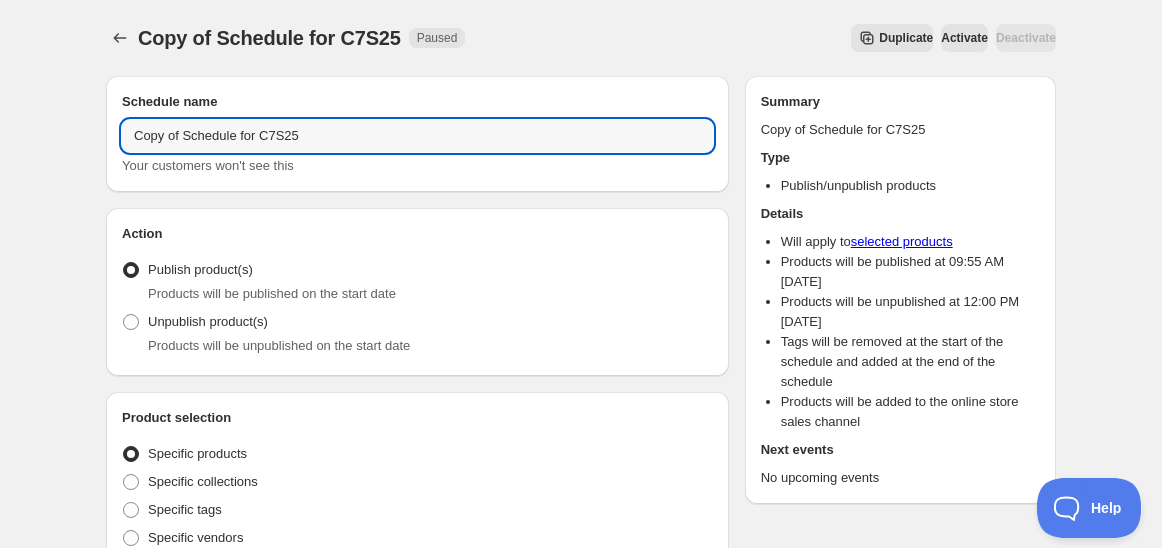 drag, startPoint x: 185, startPoint y: 136, endPoint x: 11, endPoint y: 134, distance: 174.01149 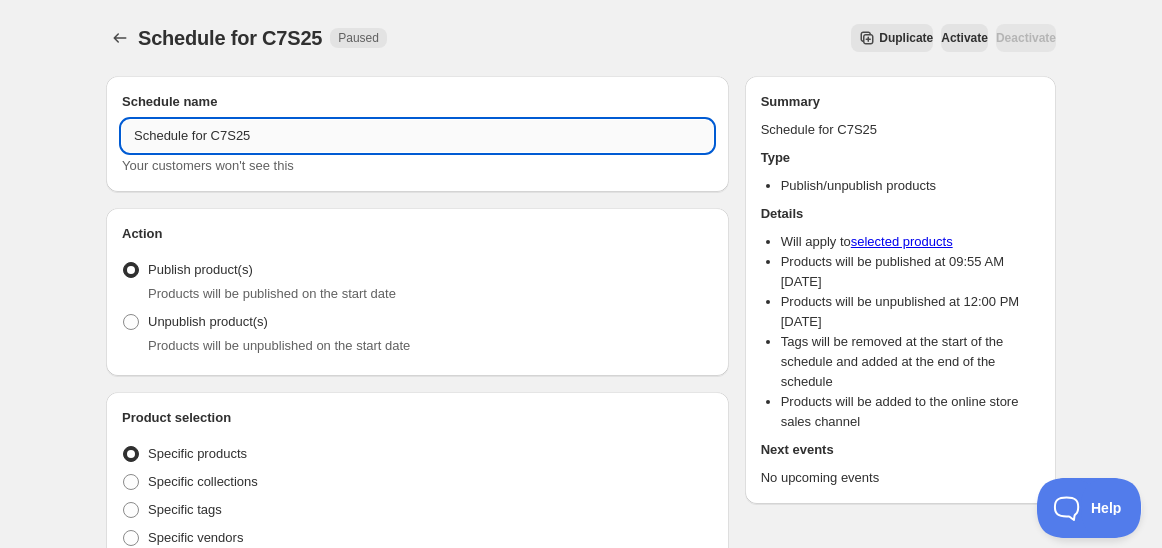 click on "Schedule for C7S25" at bounding box center (417, 136) 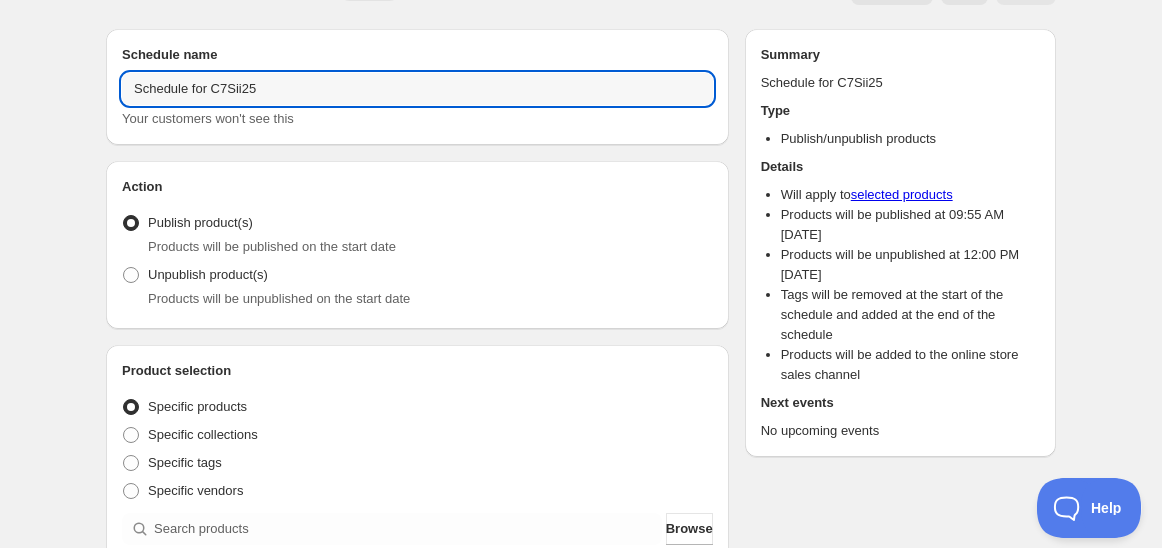 scroll, scrollTop: 0, scrollLeft: 0, axis: both 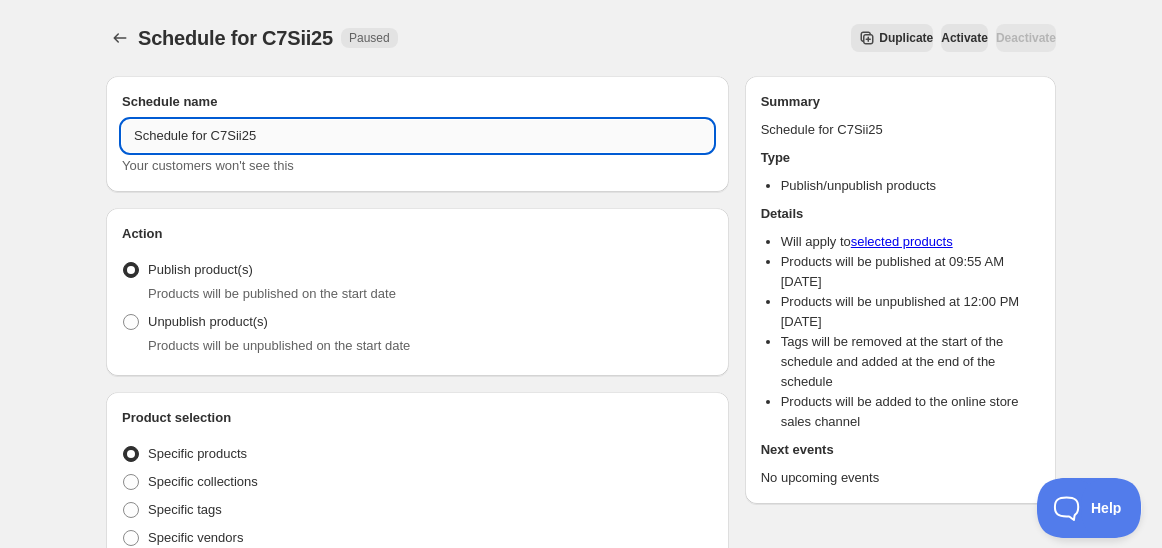 drag, startPoint x: 210, startPoint y: 132, endPoint x: 320, endPoint y: 139, distance: 110.2225 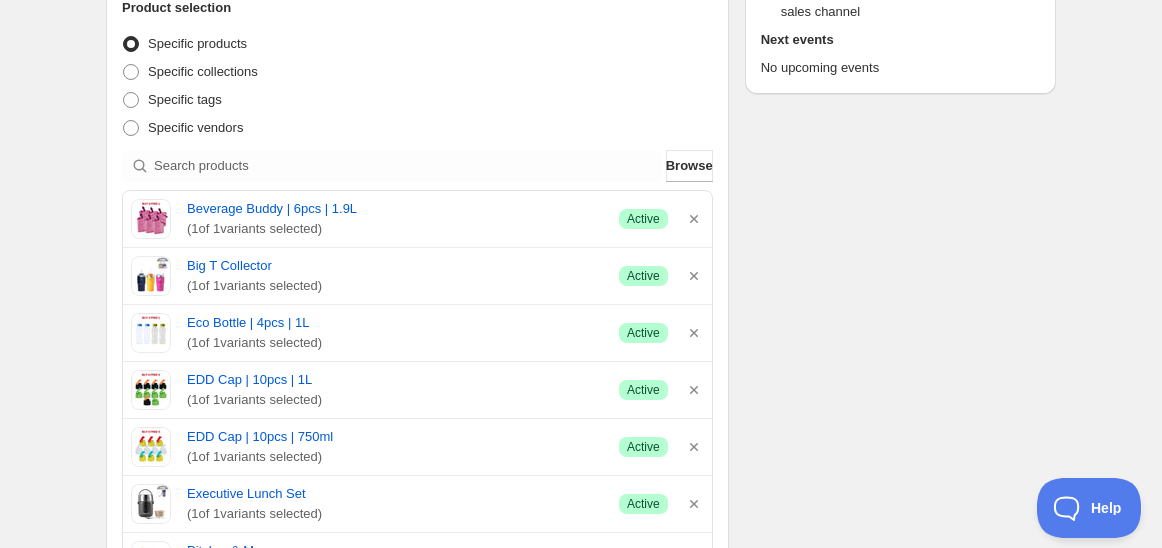 scroll, scrollTop: 444, scrollLeft: 0, axis: vertical 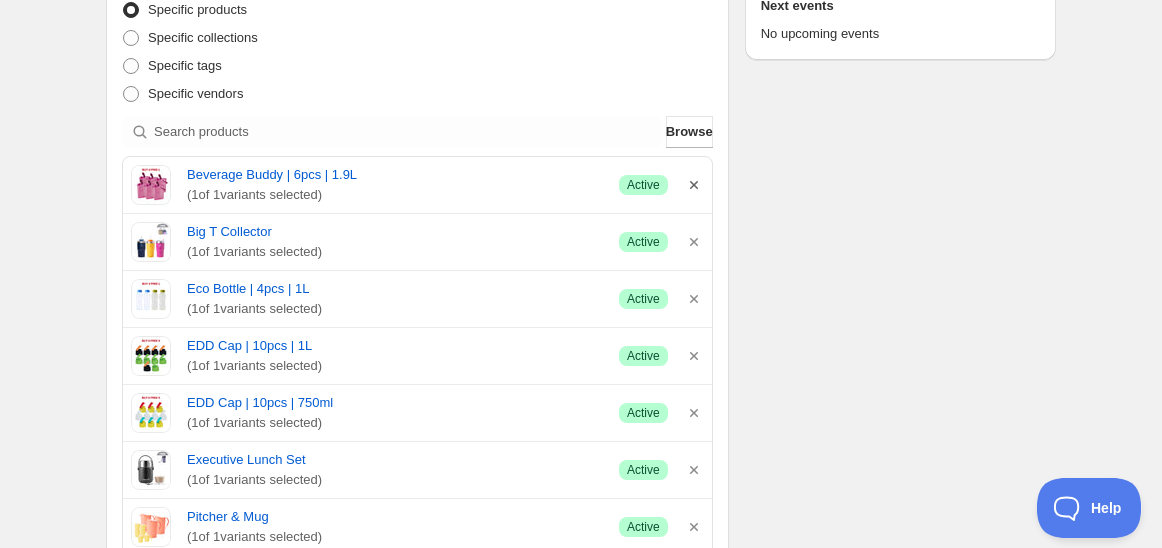 type on "Schedule for C7Sii25" 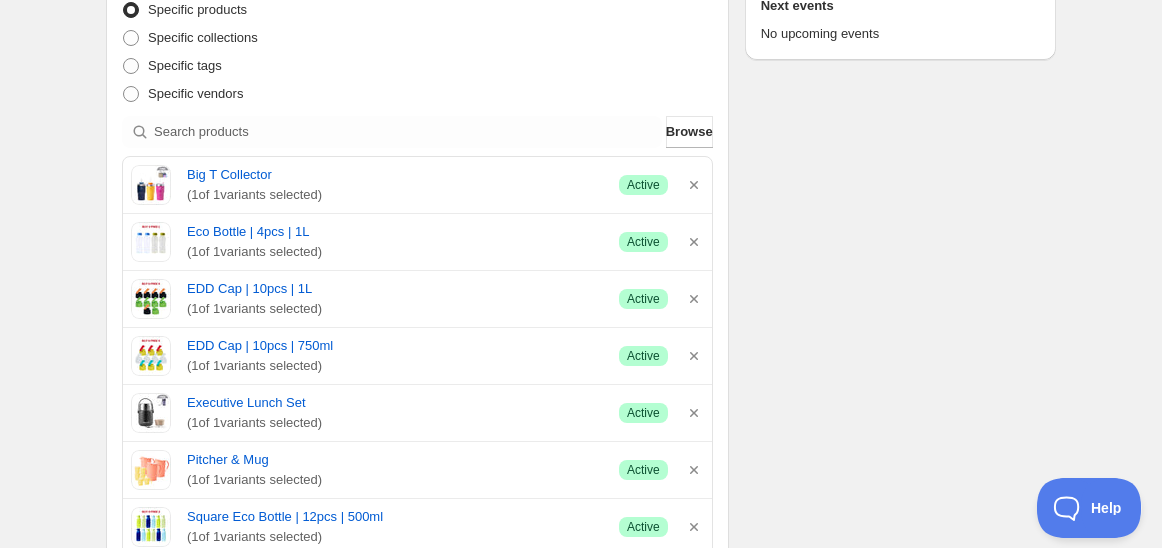 click 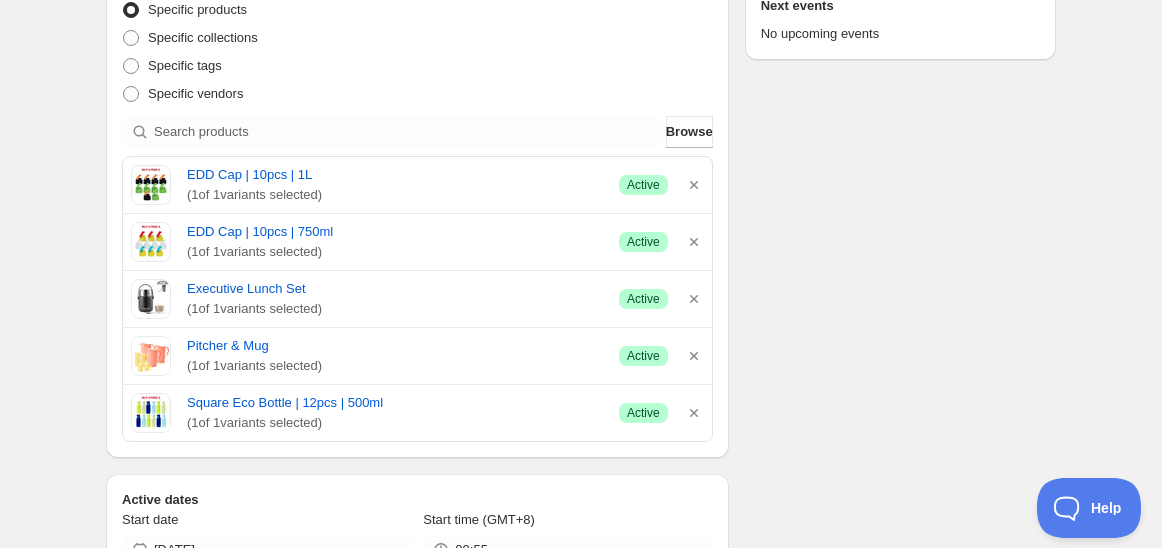 click 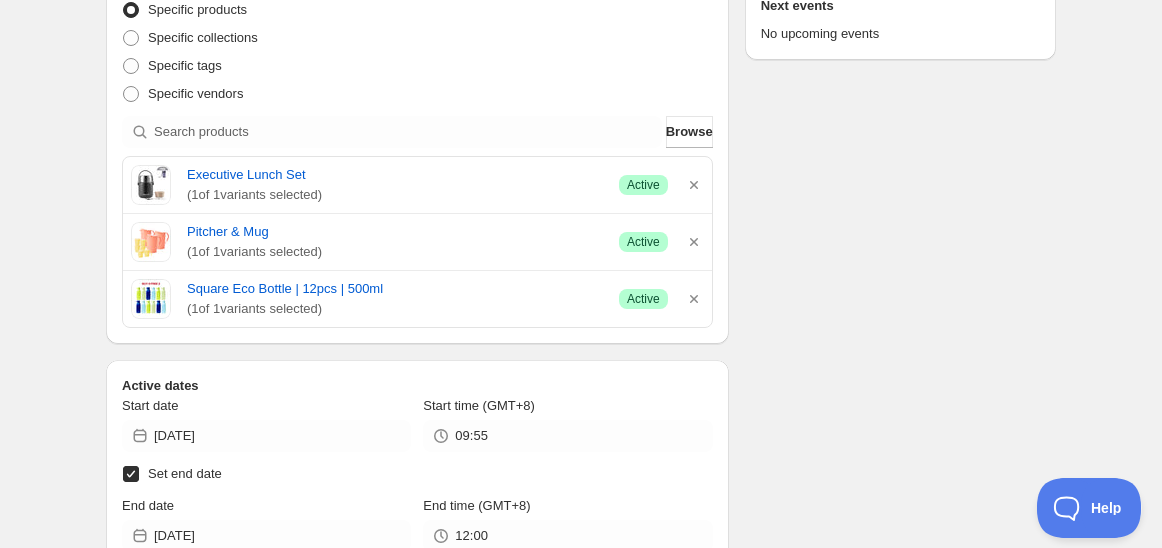 click 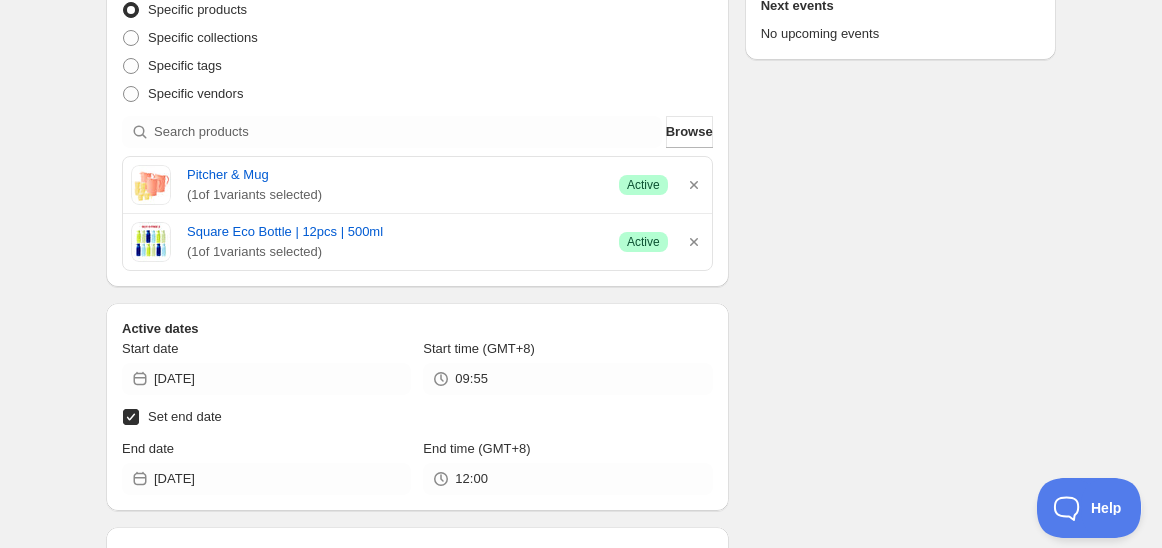 click 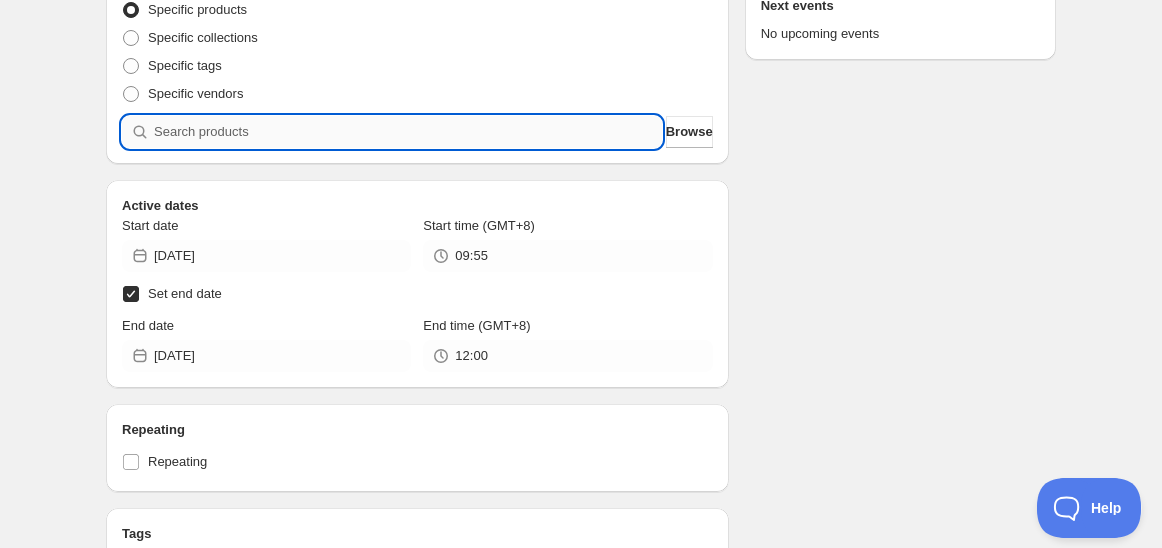 click at bounding box center [408, 132] 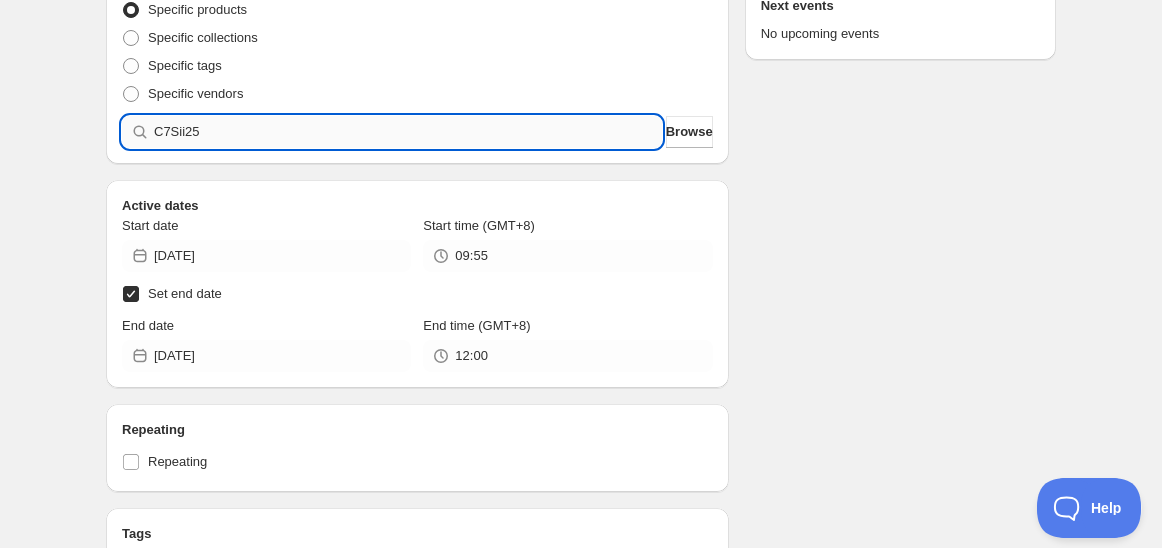 type 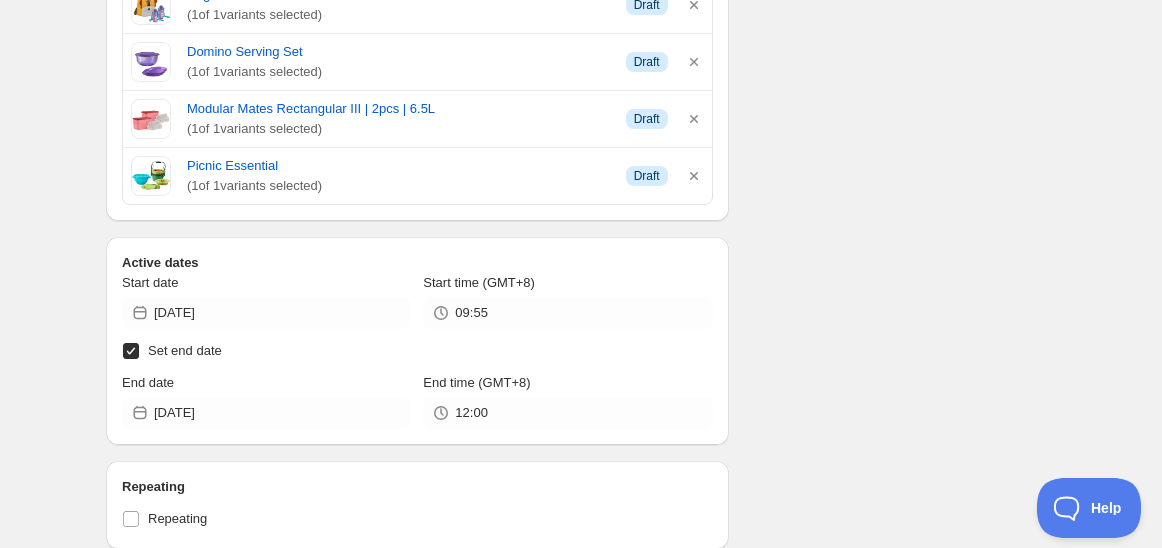 scroll, scrollTop: 777, scrollLeft: 0, axis: vertical 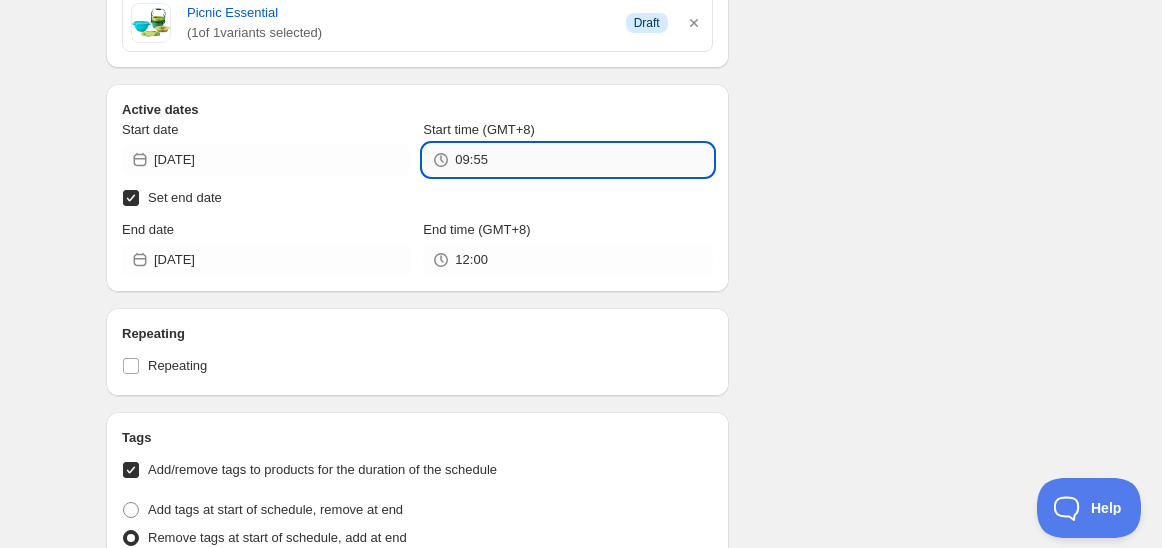 click on "09:55" at bounding box center (583, 160) 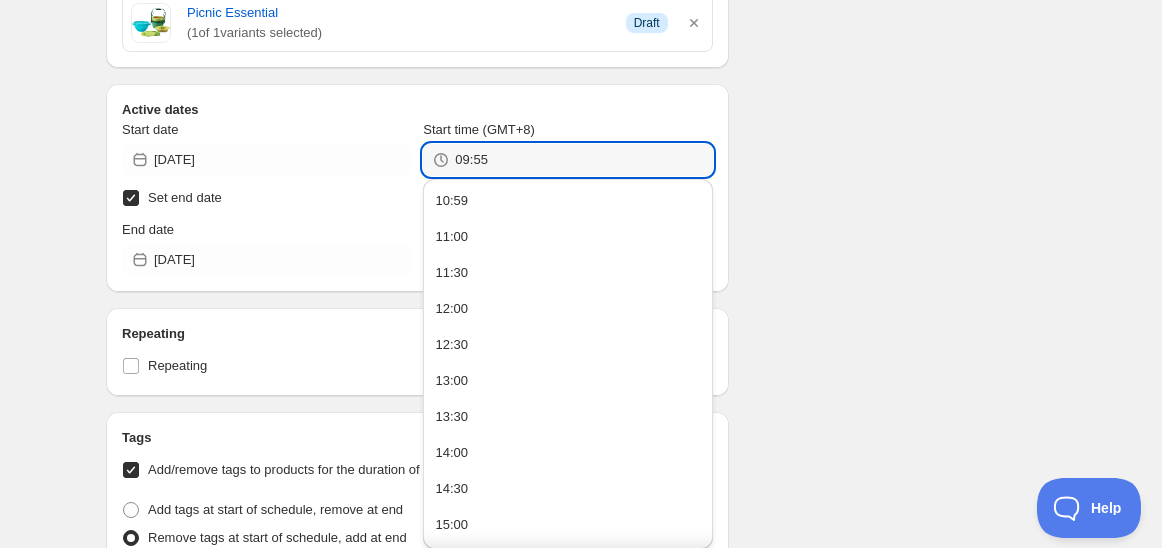 drag, startPoint x: 468, startPoint y: 162, endPoint x: 439, endPoint y: 161, distance: 29.017237 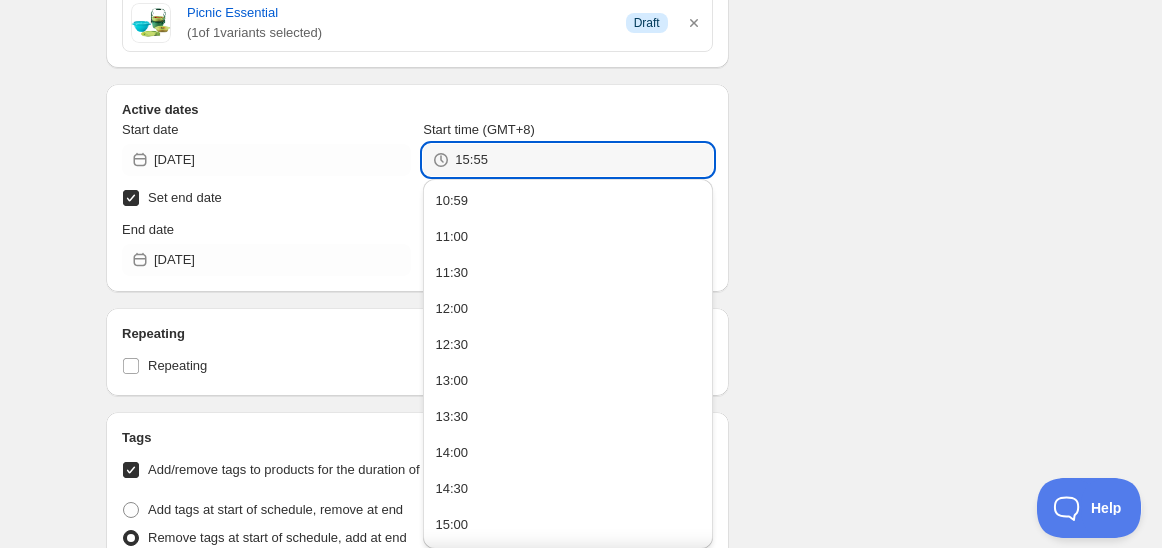 type on "15:55" 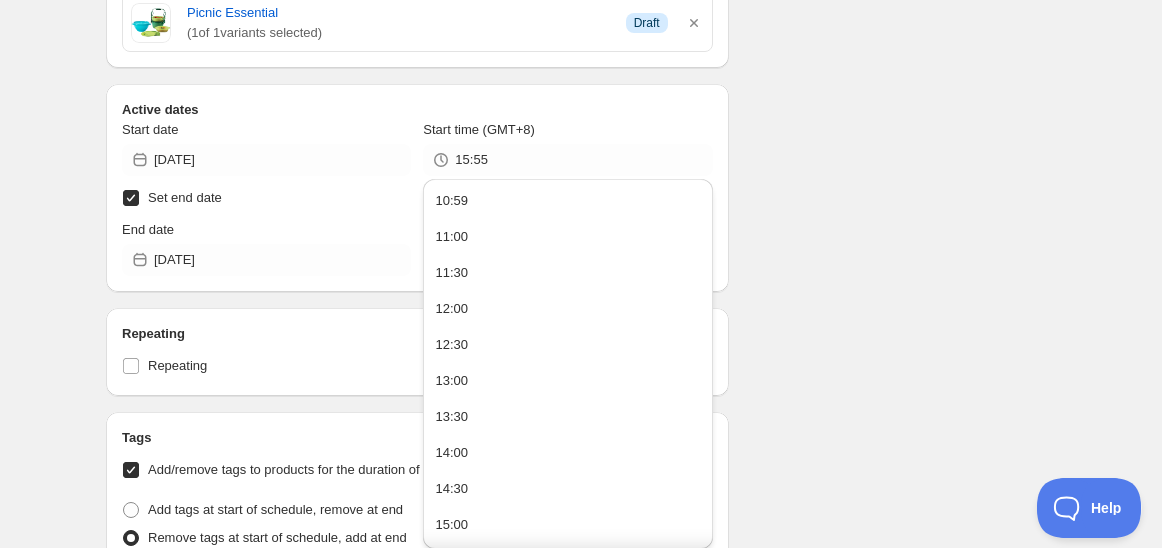 click on "Schedule name Schedule for C7Sii25 Your customers won't see this Action Action Publish product(s) Products will be published on the start date Unpublish product(s) Products will be unpublished on the start date Product selection Entity type Specific products Specific collections Specific tags Specific vendors Browse Bag The Tumbler ( 1  of   1  variants selected) Info Draft Domino Serving Set ( 1  of   1  variants selected) Info Draft Modular Mates Rectangular III | 2pcs | 6.5L ( 1  of   1  variants selected) Info Draft Picnic Essential ( 1  of   1  variants selected) Info Draft Active dates Start date 2025-07-29 Start time (GMT+8) 15:55 Set end date End date 2025-07-29 End time (GMT+8) 12:00 Repeating Repeating Ok Cancel Every 1 Date range Days Weeks Months Years Days Ends Never On specific date After a number of occurances Tags Add/remove tags to products for the duration of the schedule Tag type Add tags at start of schedule, remove at end Remove tags at start of schedule, add at end Tags testing Summary" at bounding box center (573, 249) 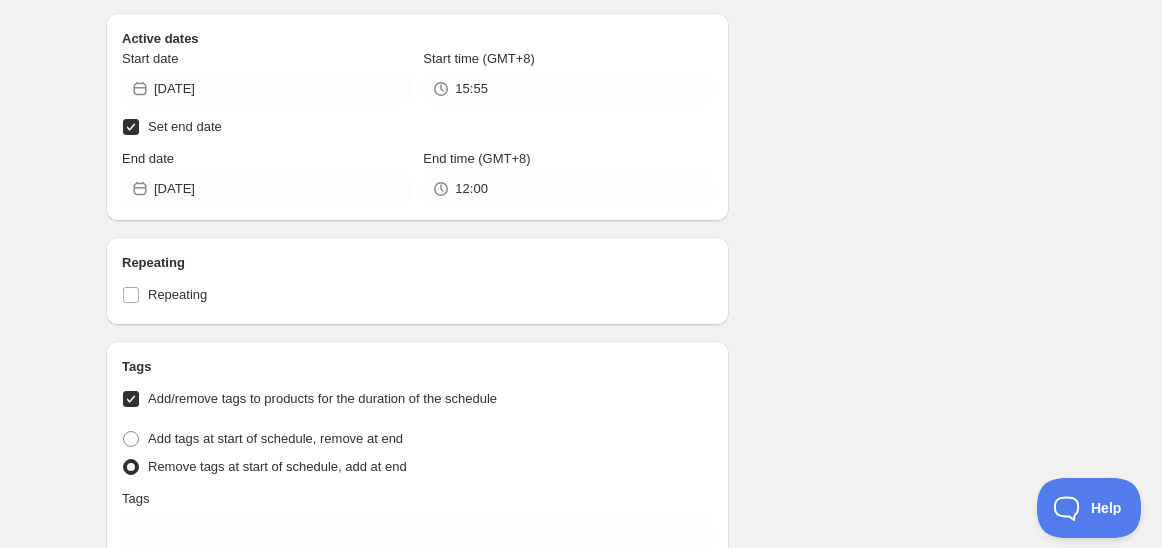 scroll, scrollTop: 888, scrollLeft: 0, axis: vertical 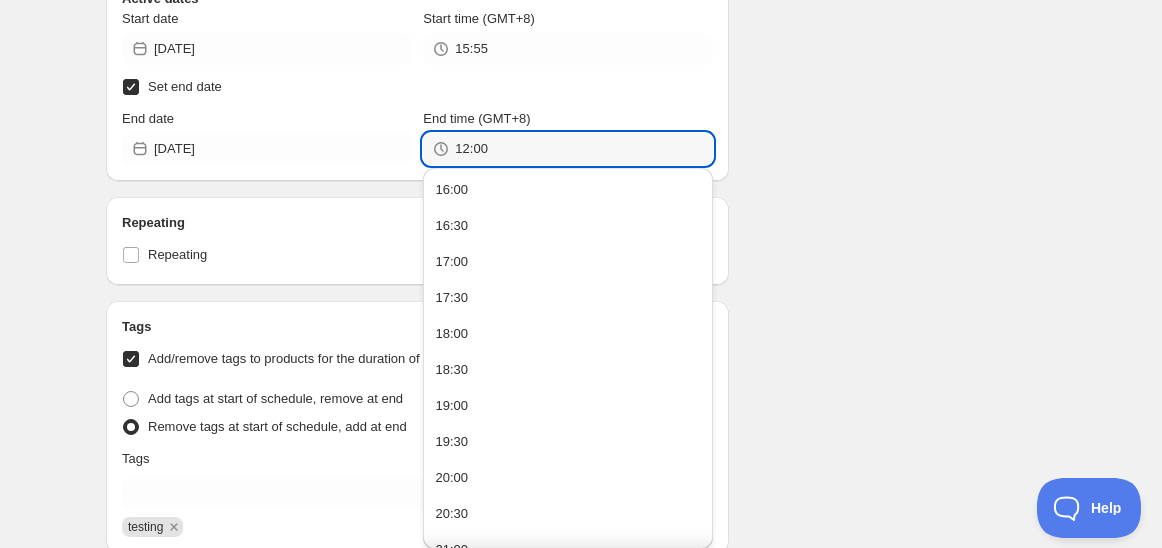 drag, startPoint x: 468, startPoint y: 145, endPoint x: 425, endPoint y: 146, distance: 43.011627 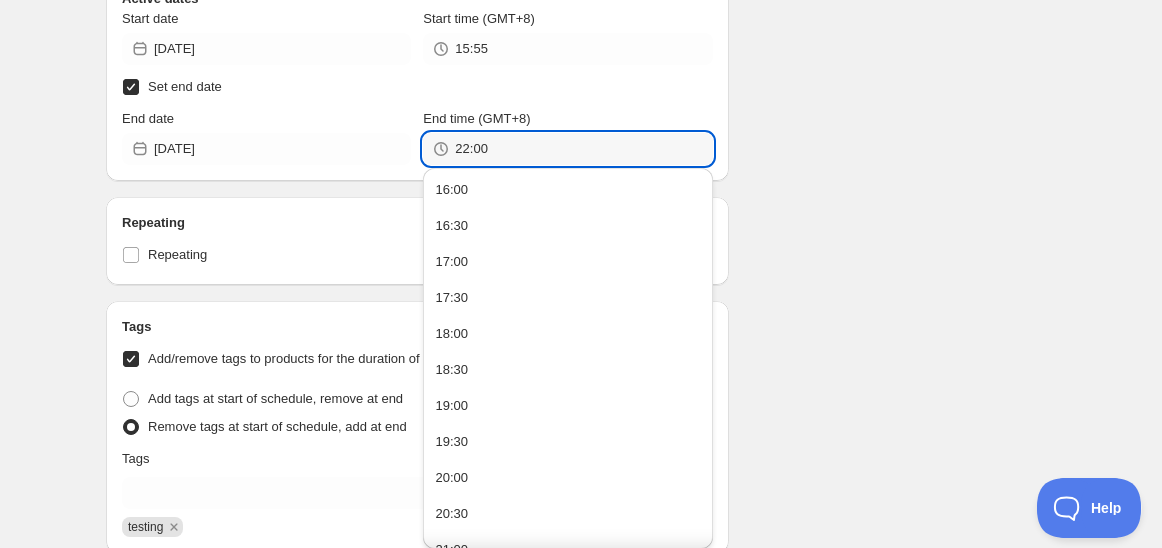 click on "Schedule name Schedule for C7Sii25 Your customers won't see this Action Action Publish product(s) Products will be published on the start date Unpublish product(s) Products will be unpublished on the start date Product selection Entity type Specific products Specific collections Specific tags Specific vendors Browse Bag The Tumbler ( 1  of   1  variants selected) Info Draft Domino Serving Set ( 1  of   1  variants selected) Info Draft Modular Mates Rectangular III | 2pcs | 6.5L ( 1  of   1  variants selected) Info Draft Picnic Essential ( 1  of   1  variants selected) Info Draft Active dates Start date 2025-07-29 Start time (GMT+8) 15:55 Set end date End date 2025-07-29 End time (GMT+8) 22:00 Repeating Repeating Ok Cancel Every 1 Date range Days Weeks Months Years Days Ends Never On specific date After a number of occurances Tags Add/remove tags to products for the duration of the schedule Tag type Add tags at start of schedule, remove at end Remove tags at start of schedule, add at end Tags testing Summary" at bounding box center [573, 138] 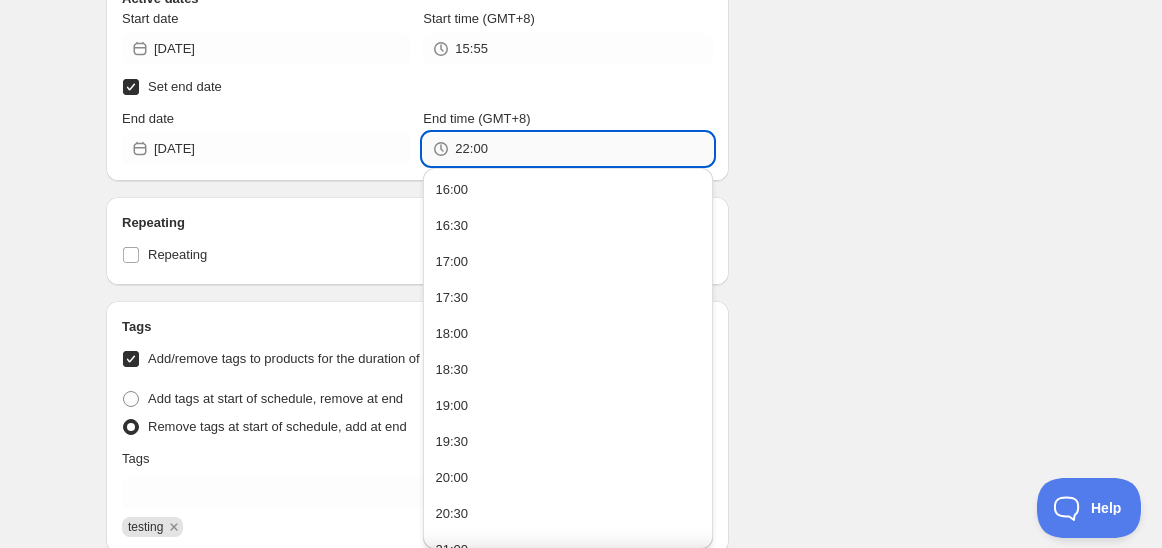 click on "22:00" at bounding box center (583, 149) 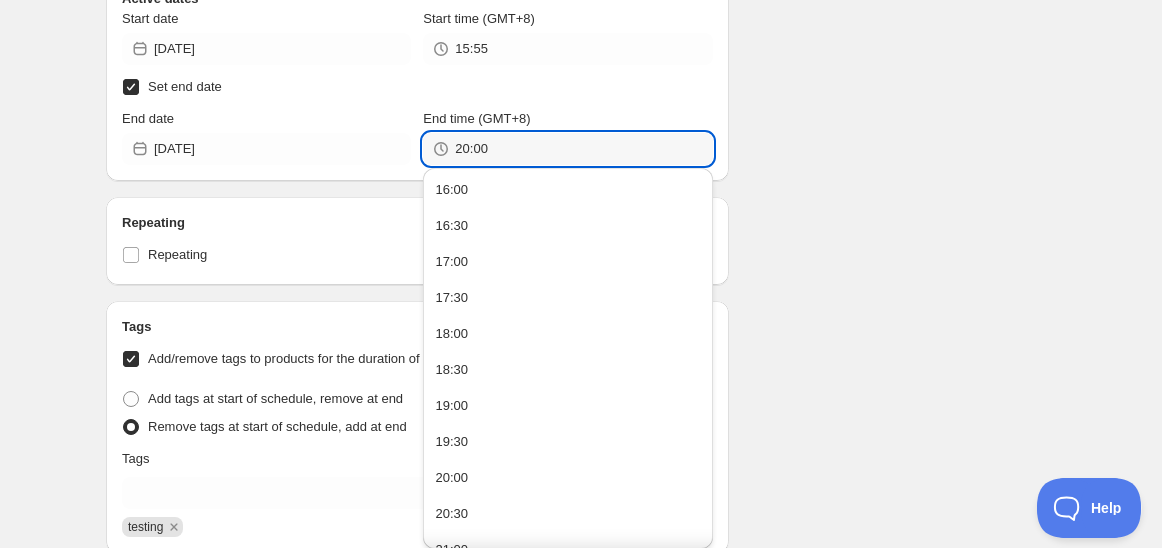 type on "20:00" 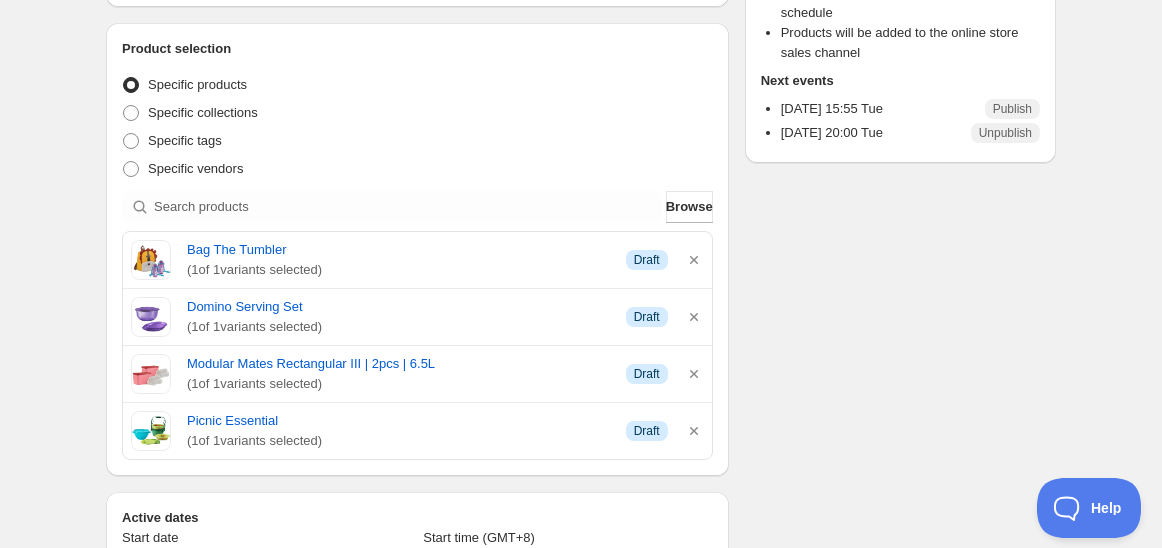 scroll, scrollTop: 702, scrollLeft: 0, axis: vertical 